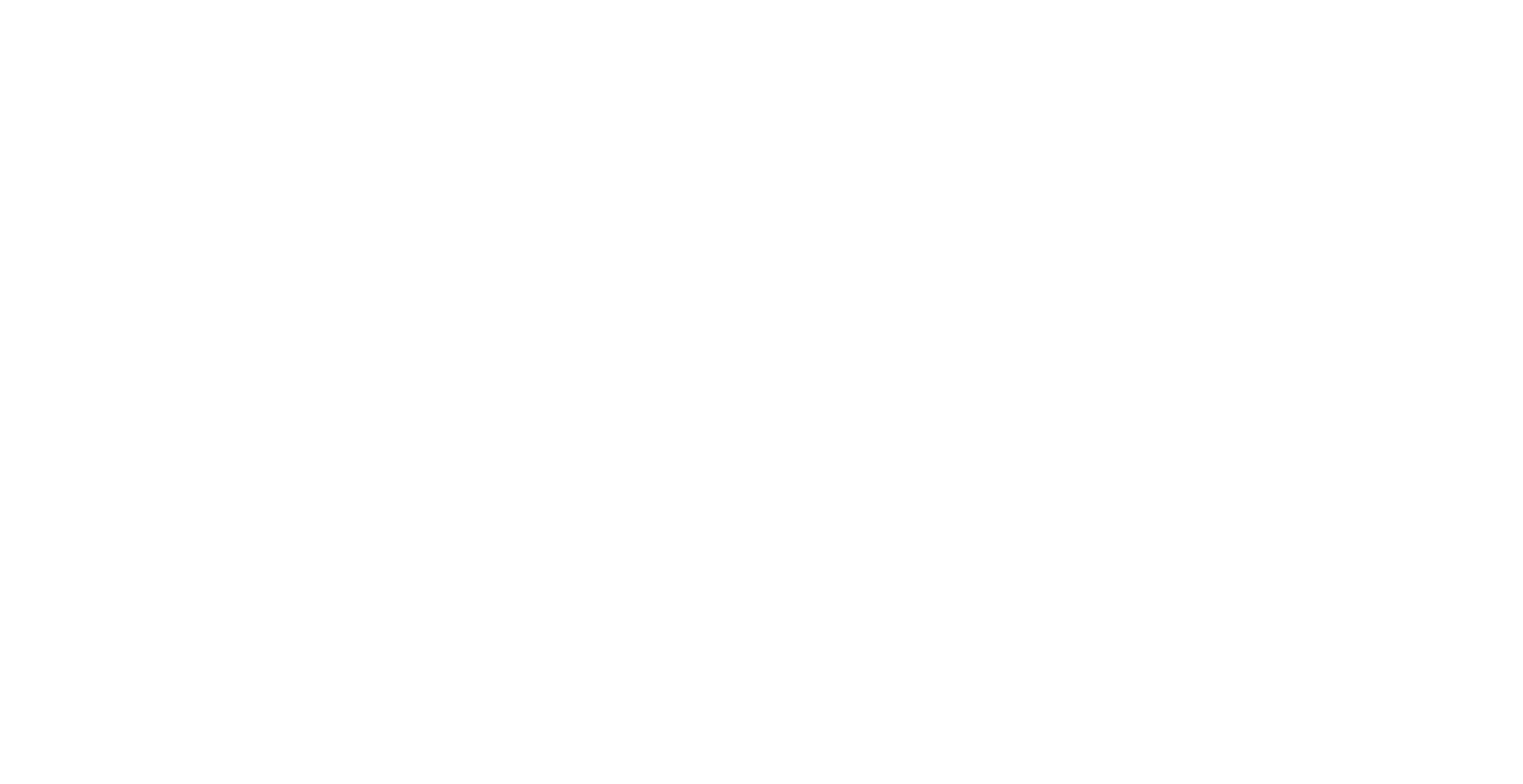 scroll, scrollTop: 0, scrollLeft: 0, axis: both 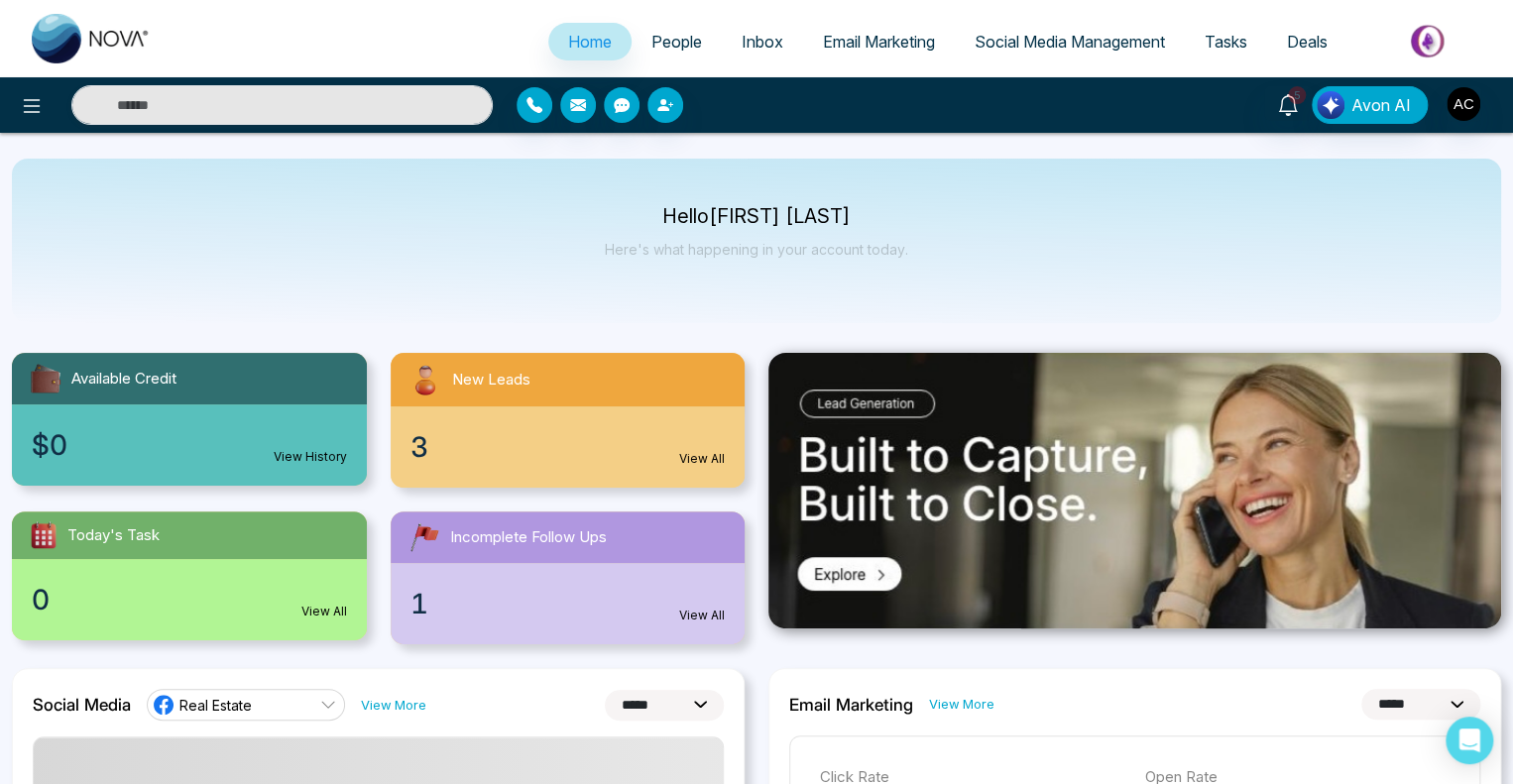click on "People" at bounding box center [676, 42] 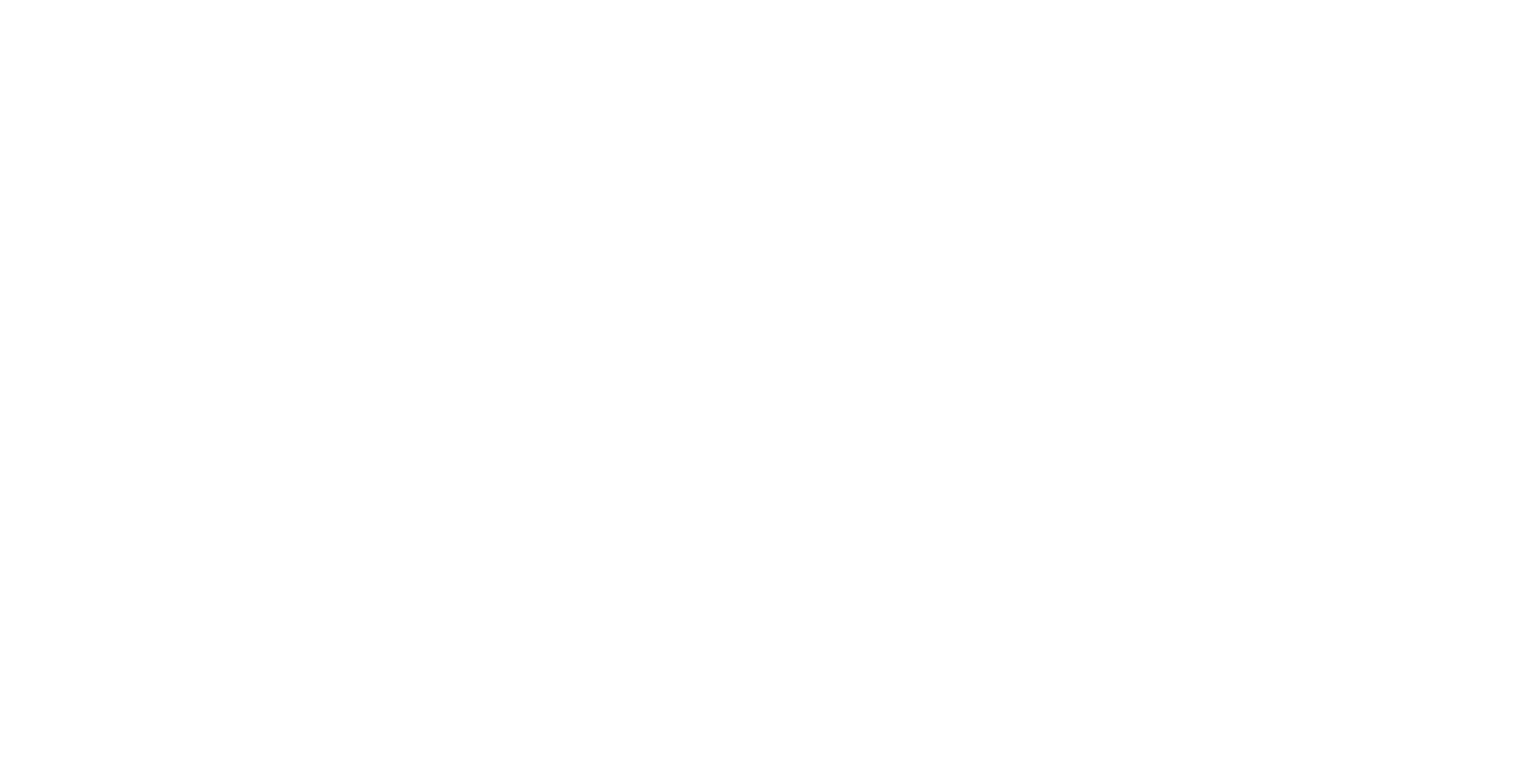 scroll, scrollTop: 0, scrollLeft: 0, axis: both 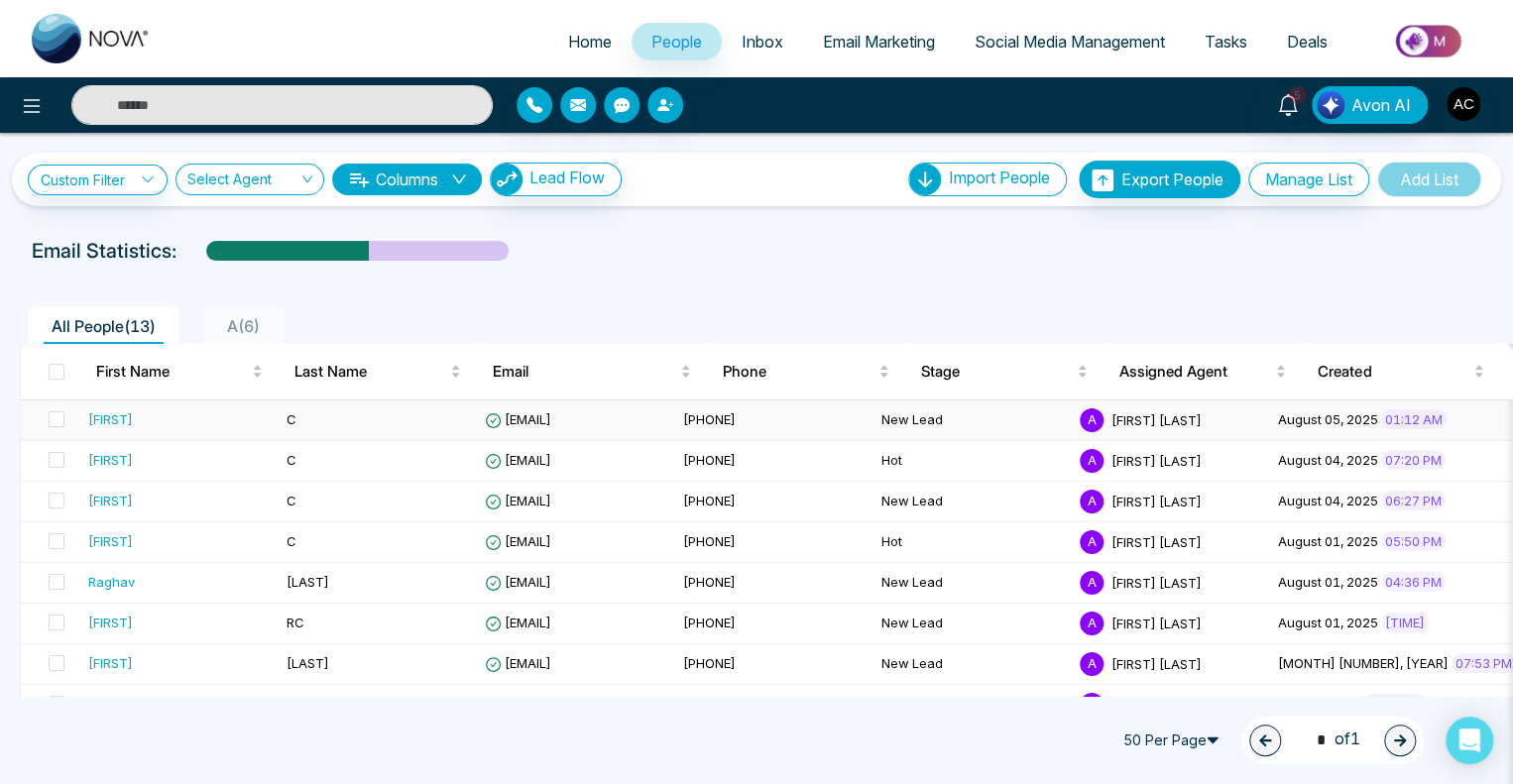 click on "[EMAIL]" at bounding box center (518, 419) 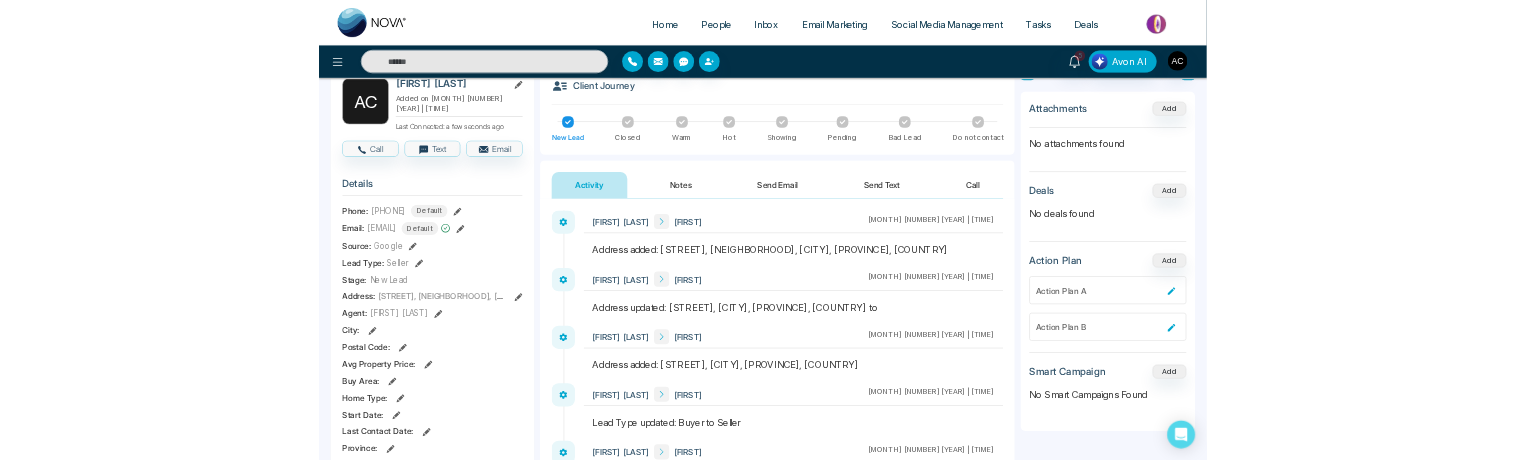 scroll, scrollTop: 116, scrollLeft: 0, axis: vertical 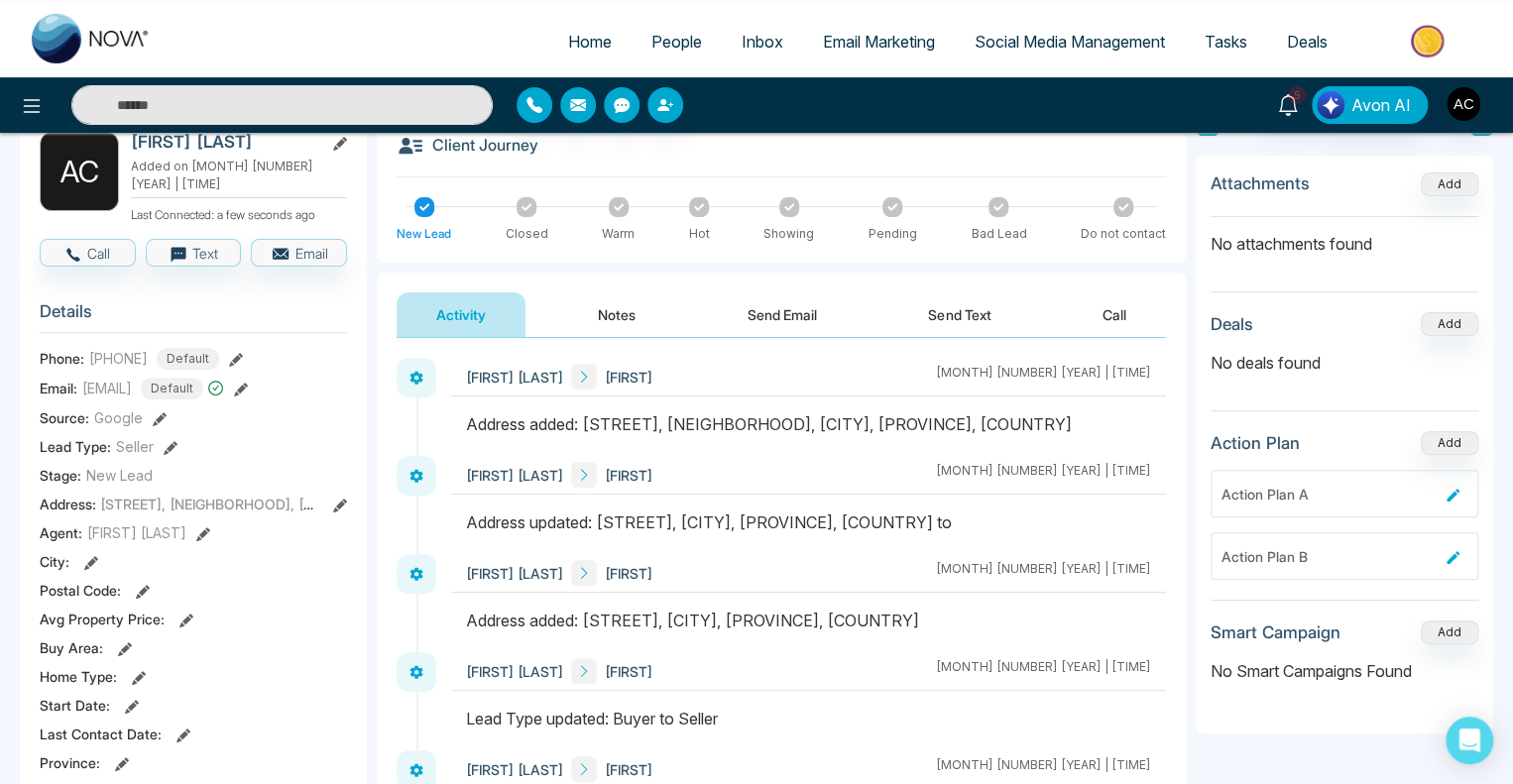 click 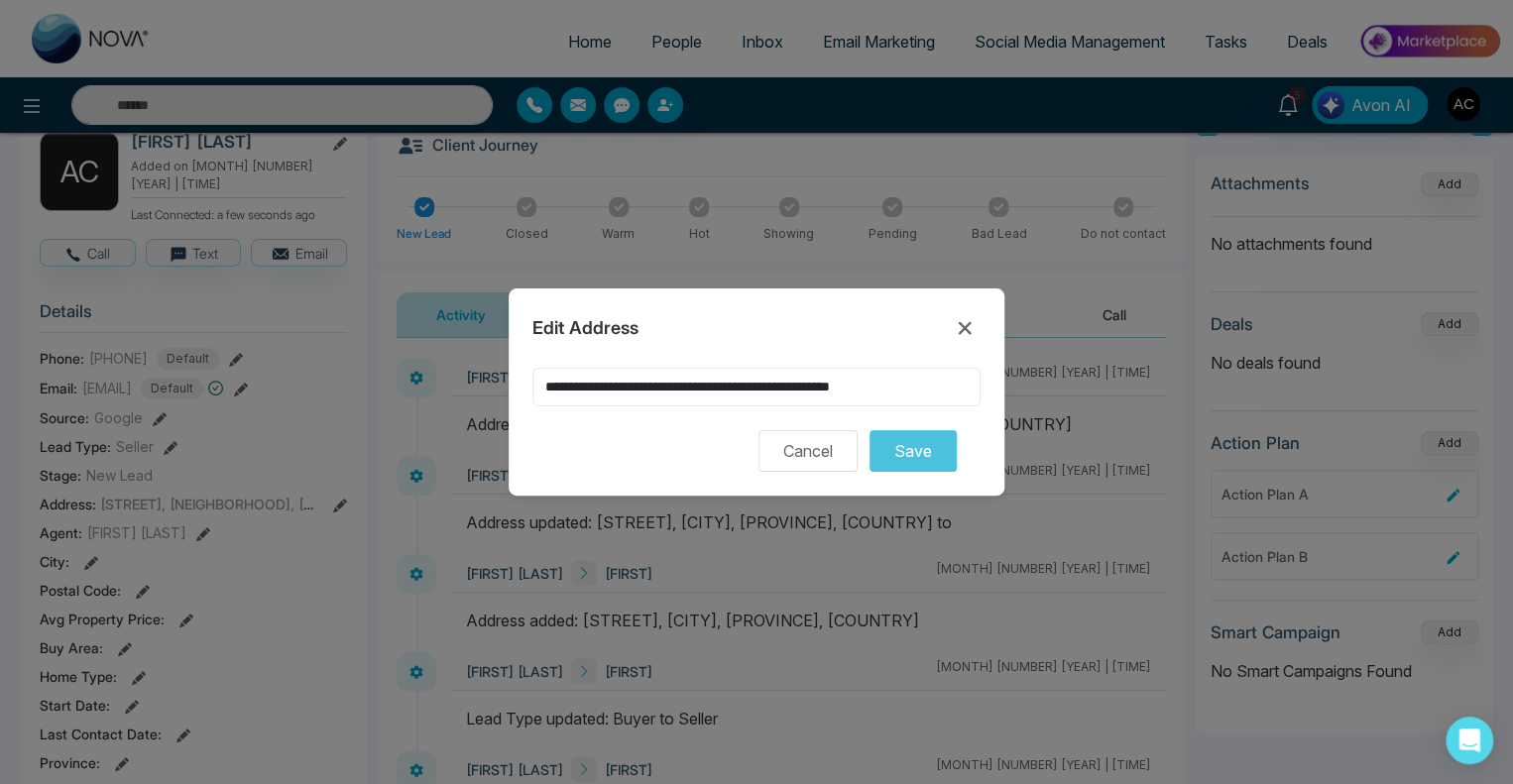 click on "**********" at bounding box center (756, 387) 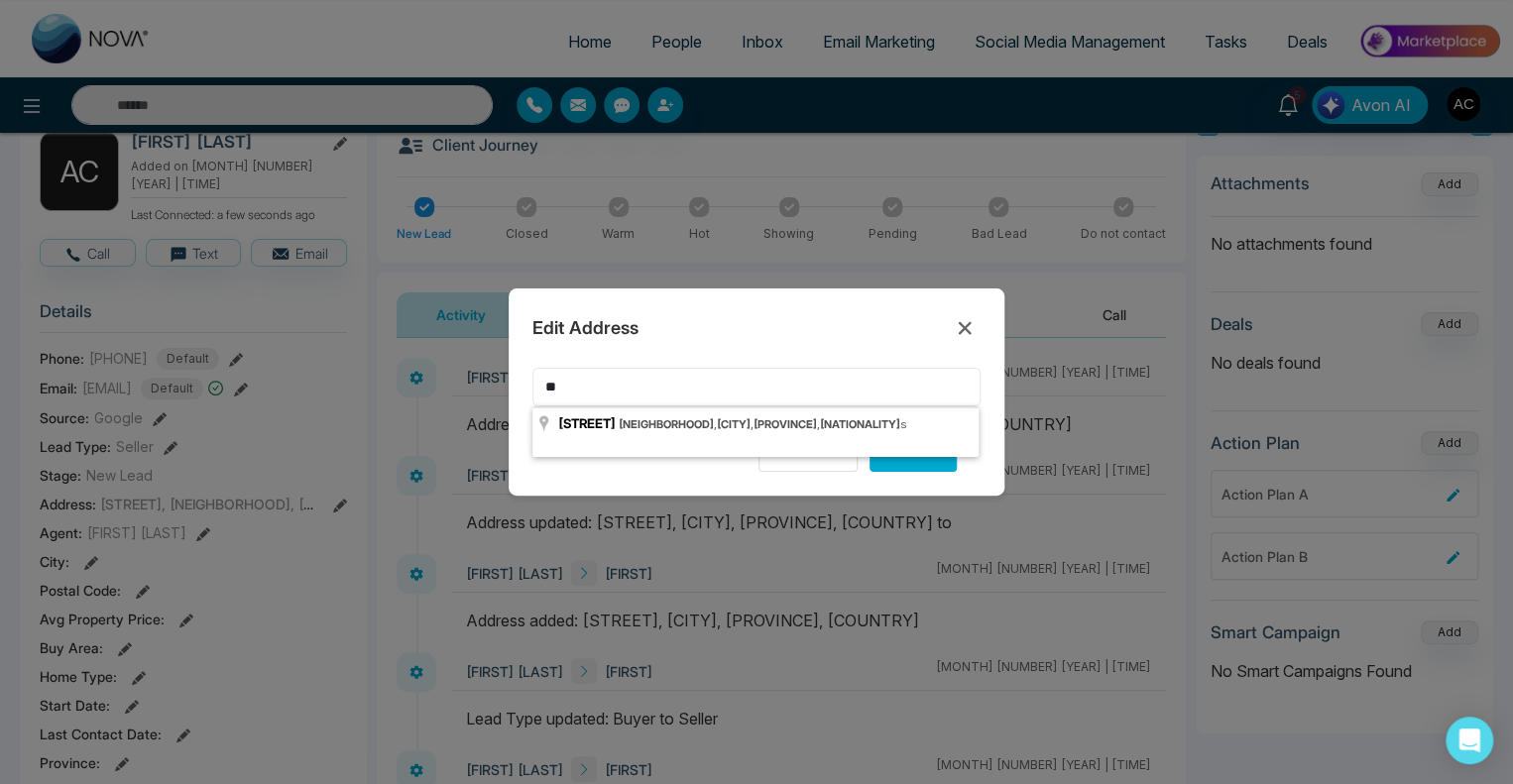 type on "*" 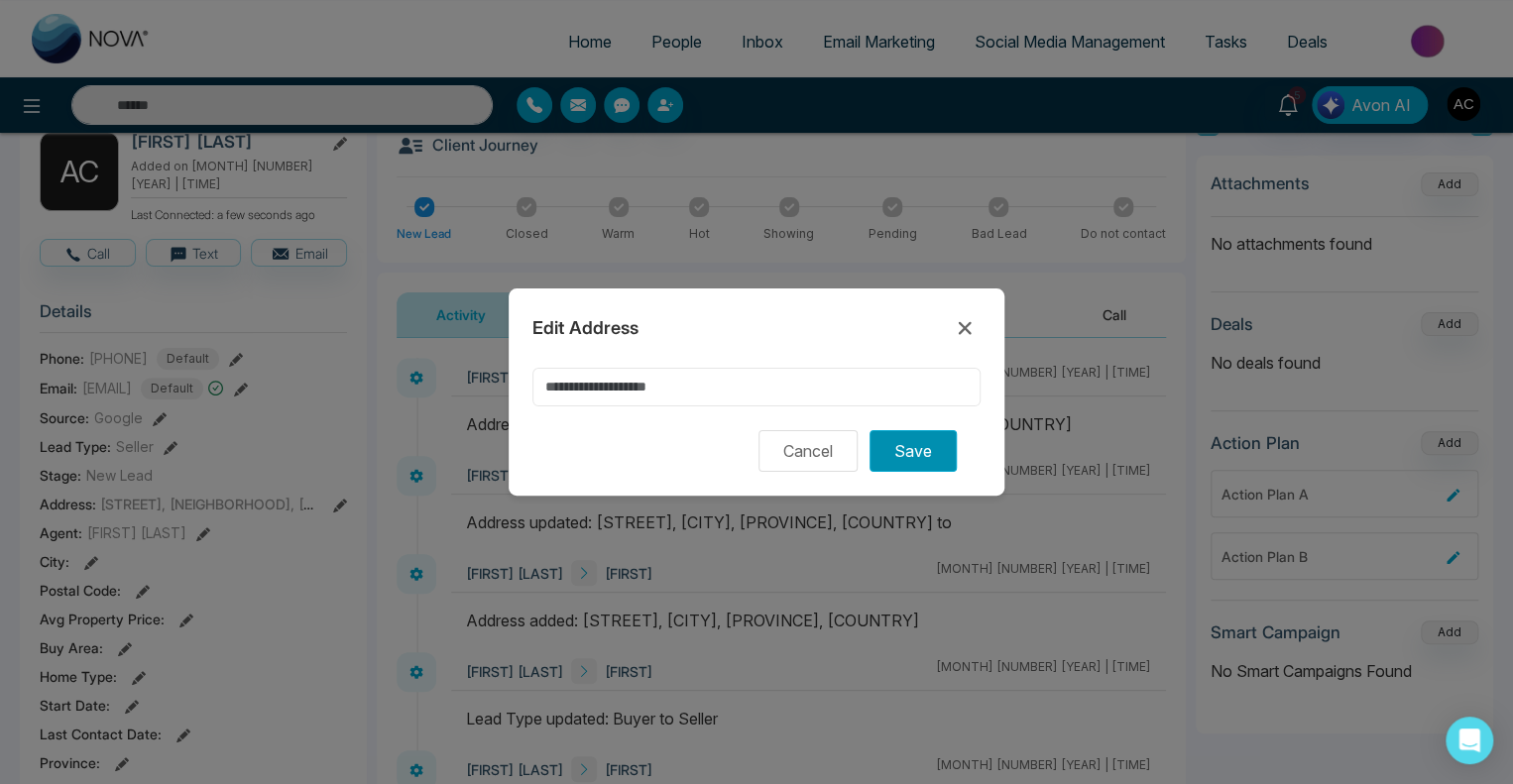 type 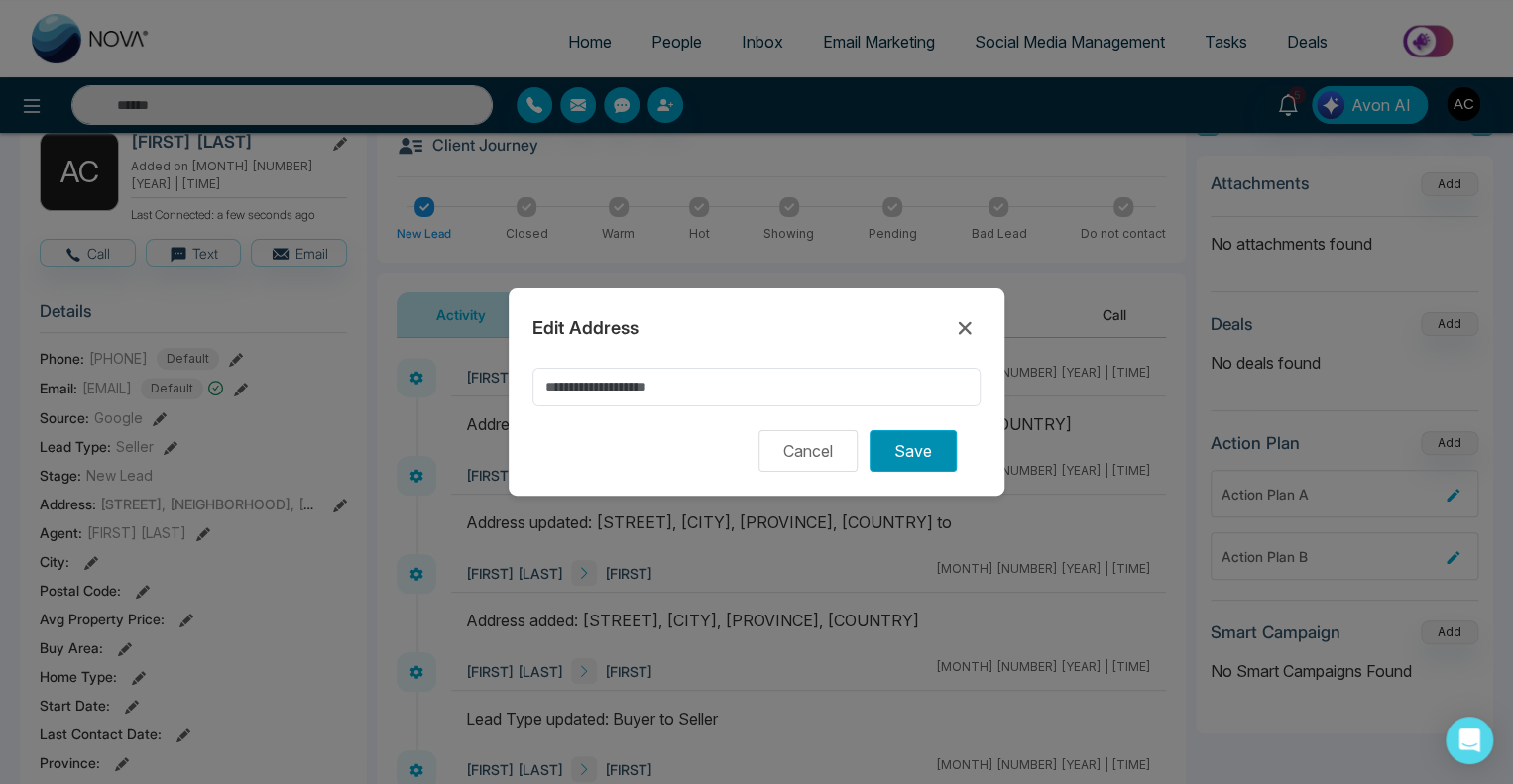 click on "Save" at bounding box center (913, 451) 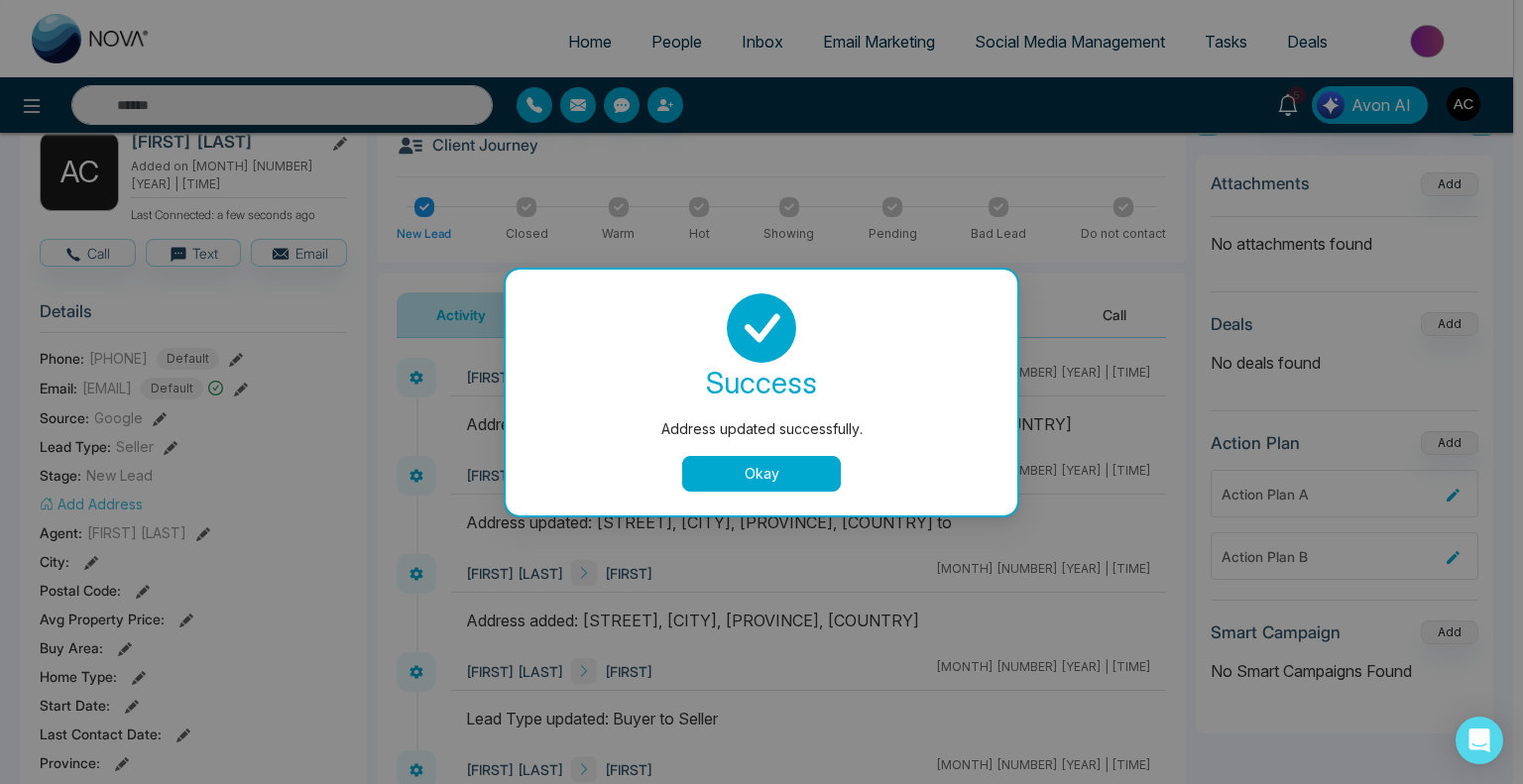 click on "Okay" at bounding box center [762, 474] 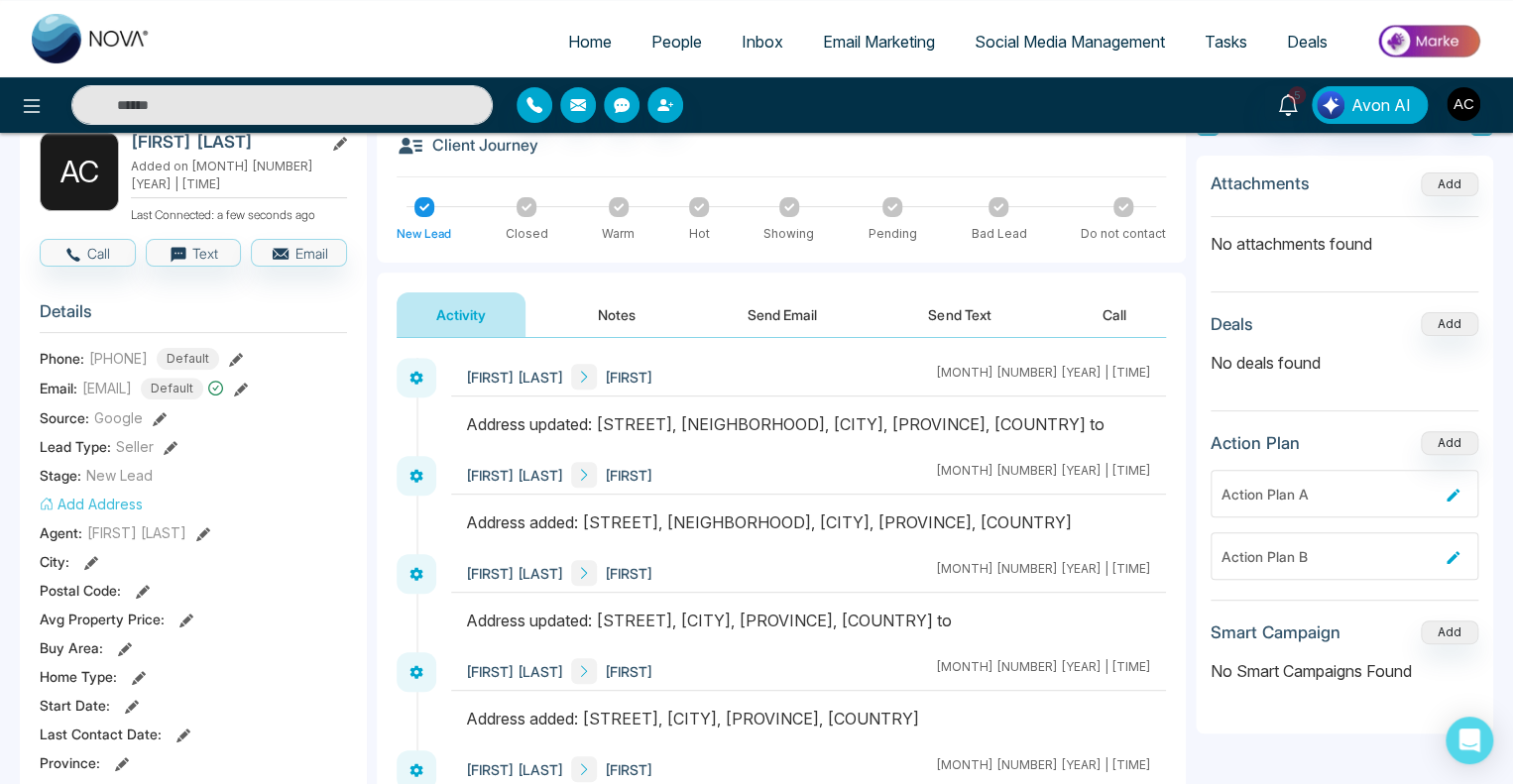 click on "Add Address" at bounding box center (91, 504) 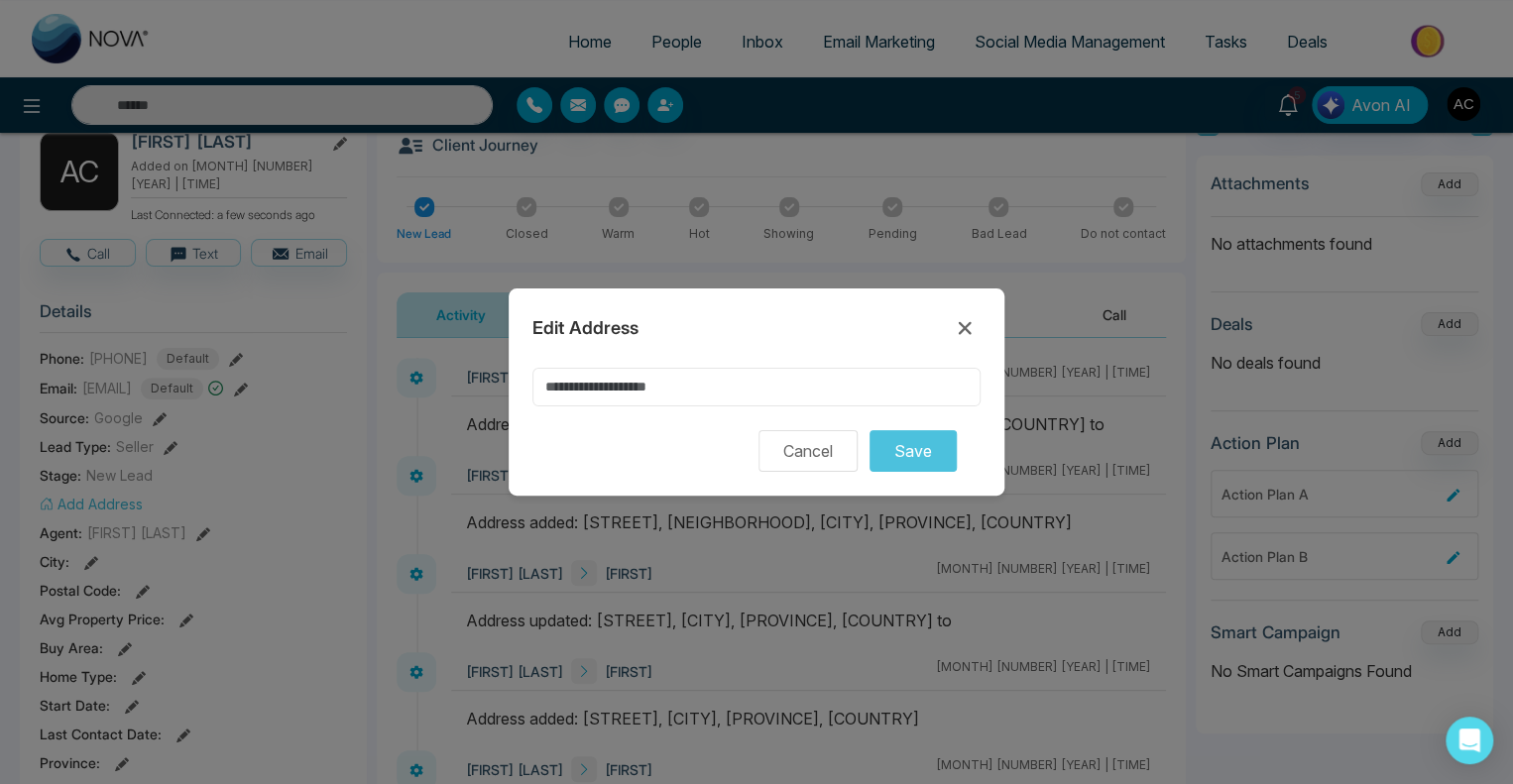 click at bounding box center [756, 387] 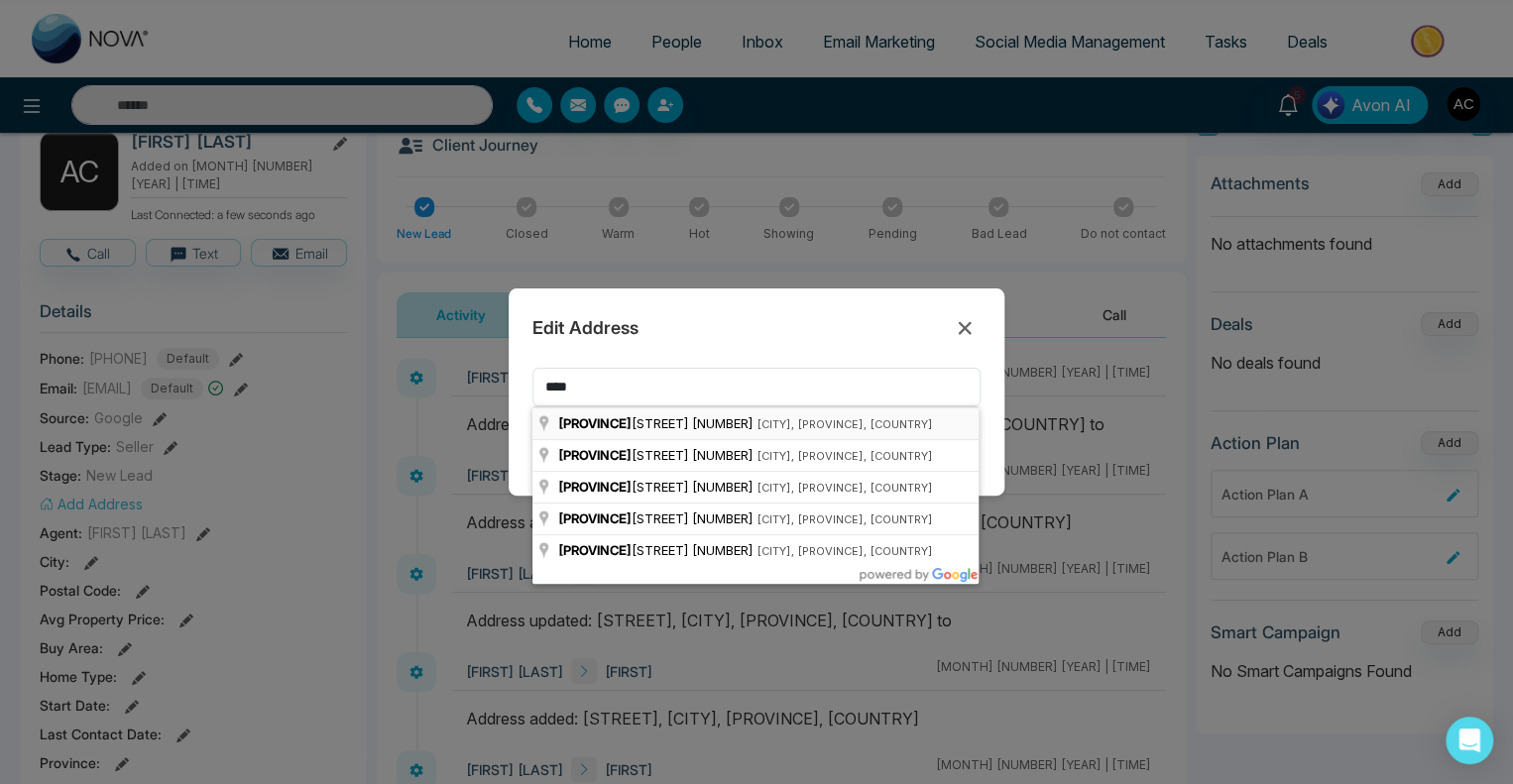 type on "**********" 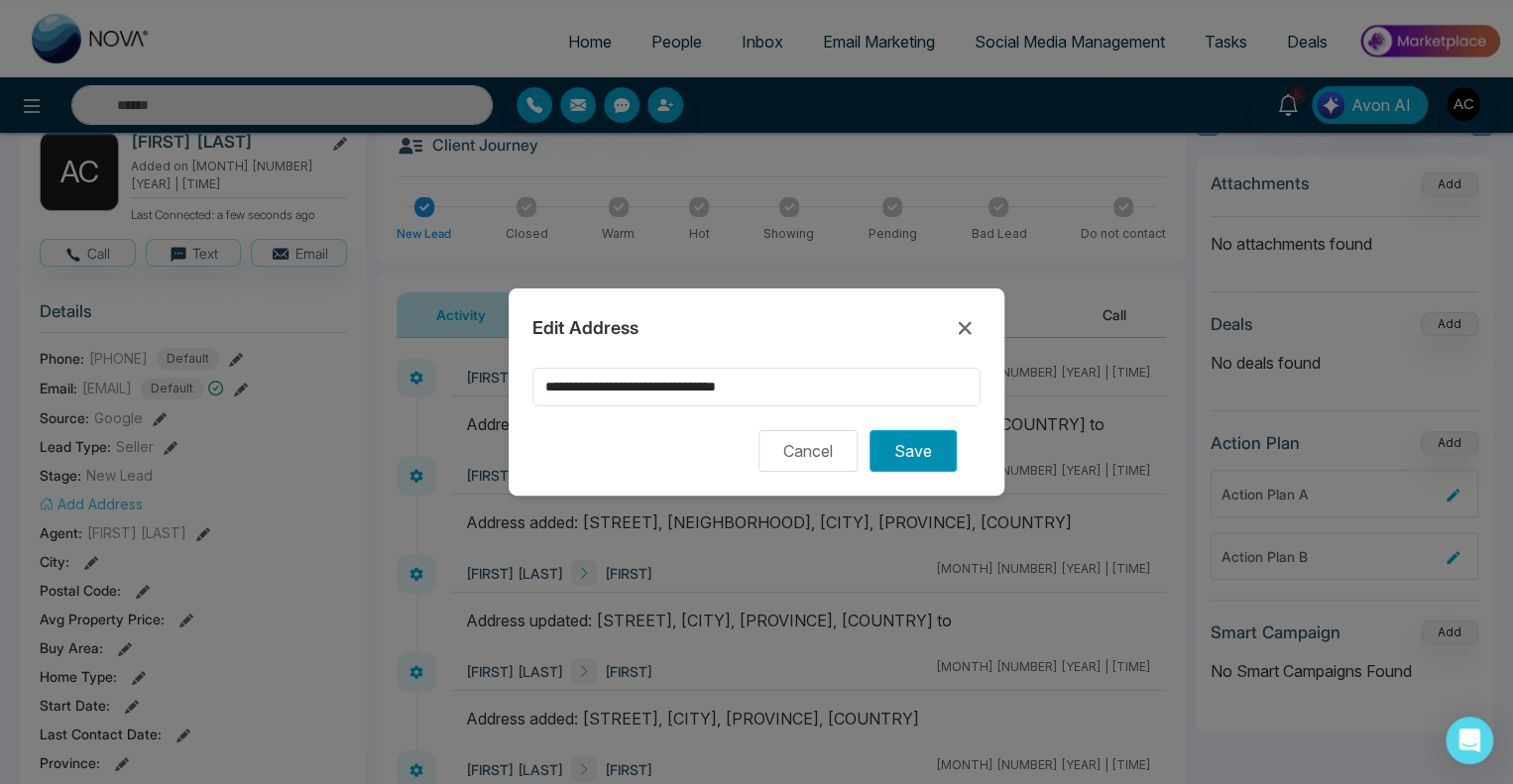 click on "Save" at bounding box center [913, 451] 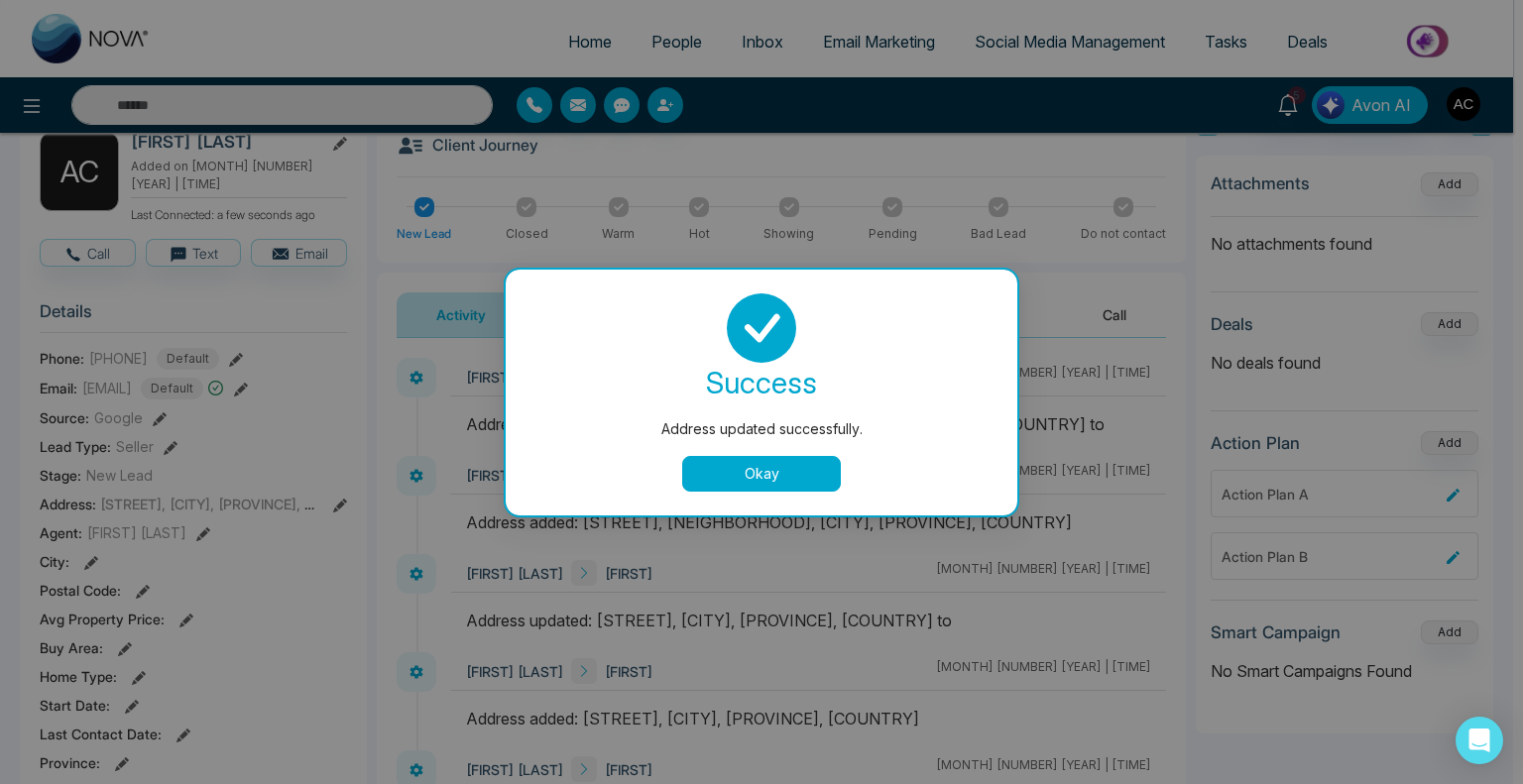 click on "Okay" at bounding box center (762, 474) 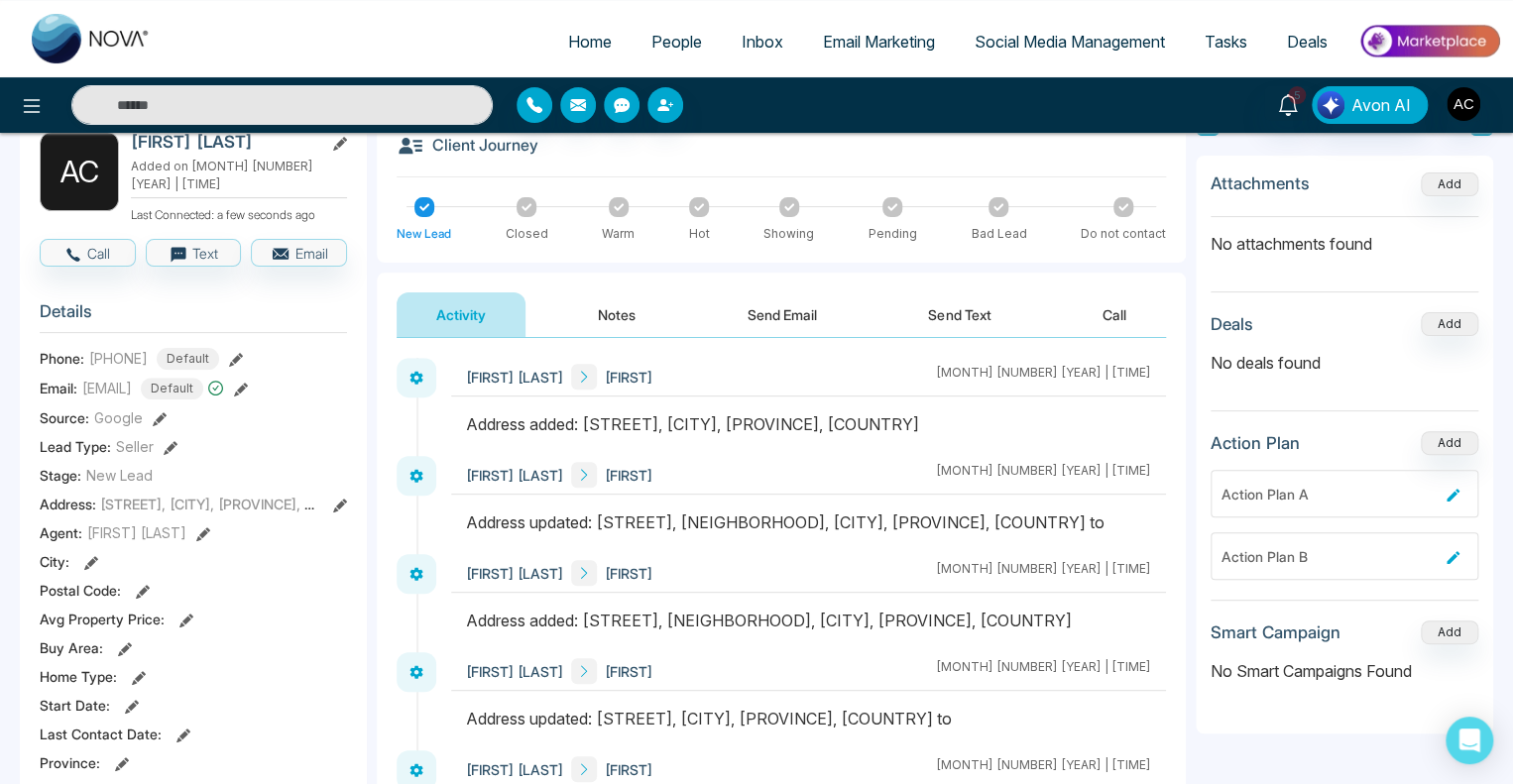click on "Ontario 401, Maidstone, ON, Canada" at bounding box center [241, 504] 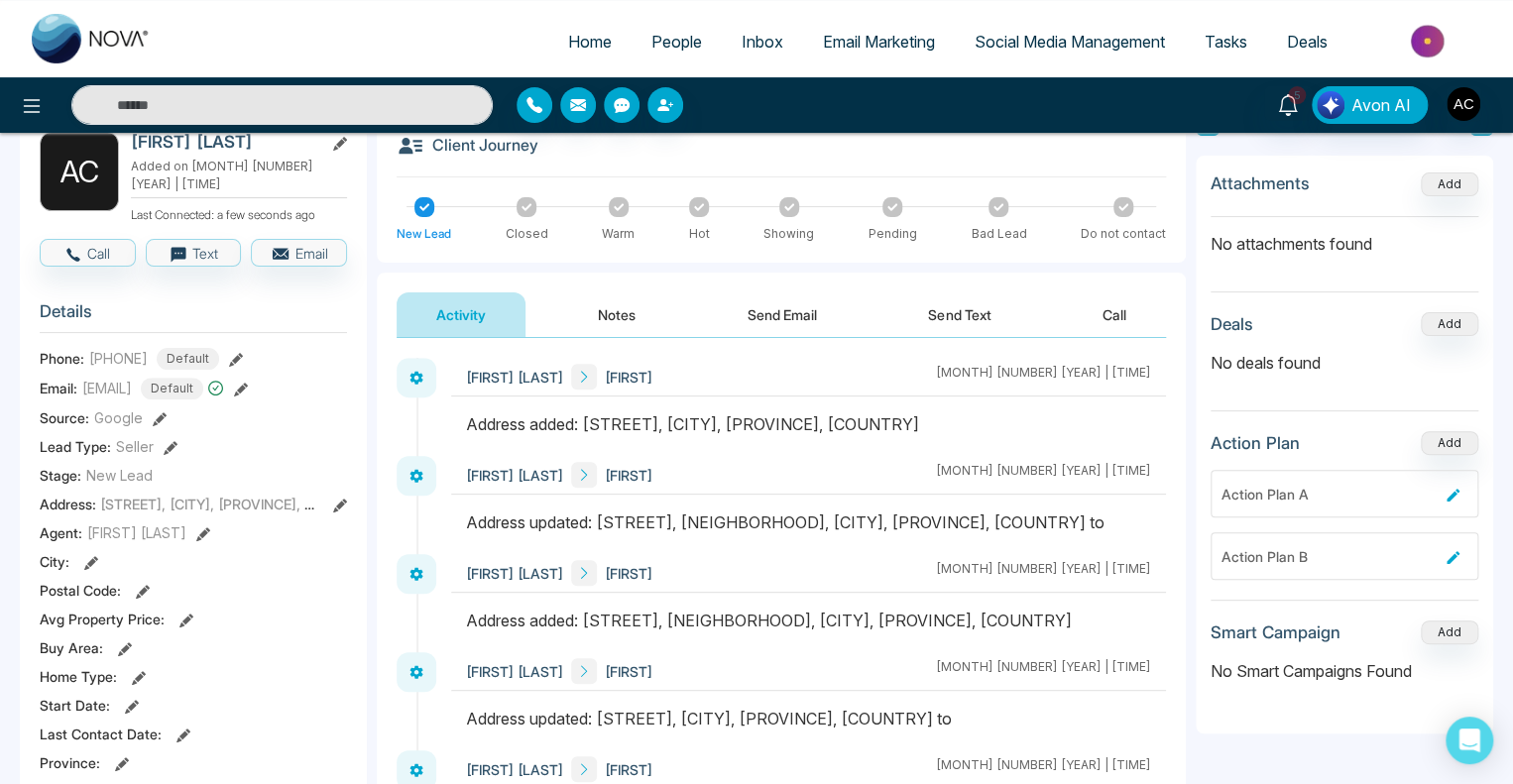 click on "Ontario 401, Maidstone, ON, Canada" at bounding box center (241, 504) 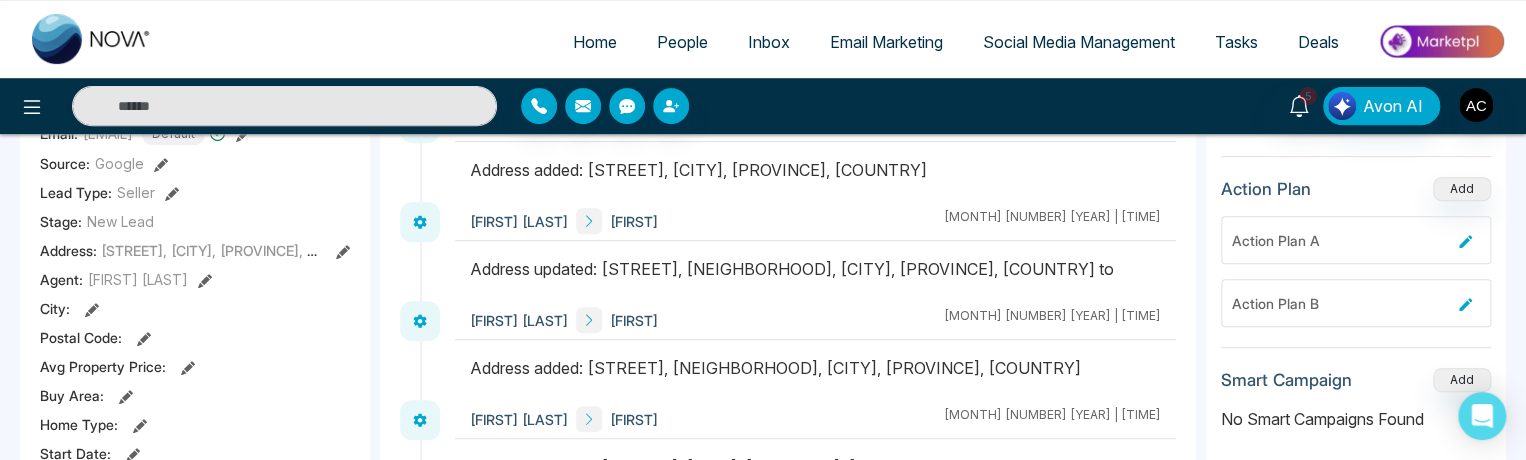 scroll, scrollTop: 373, scrollLeft: 0, axis: vertical 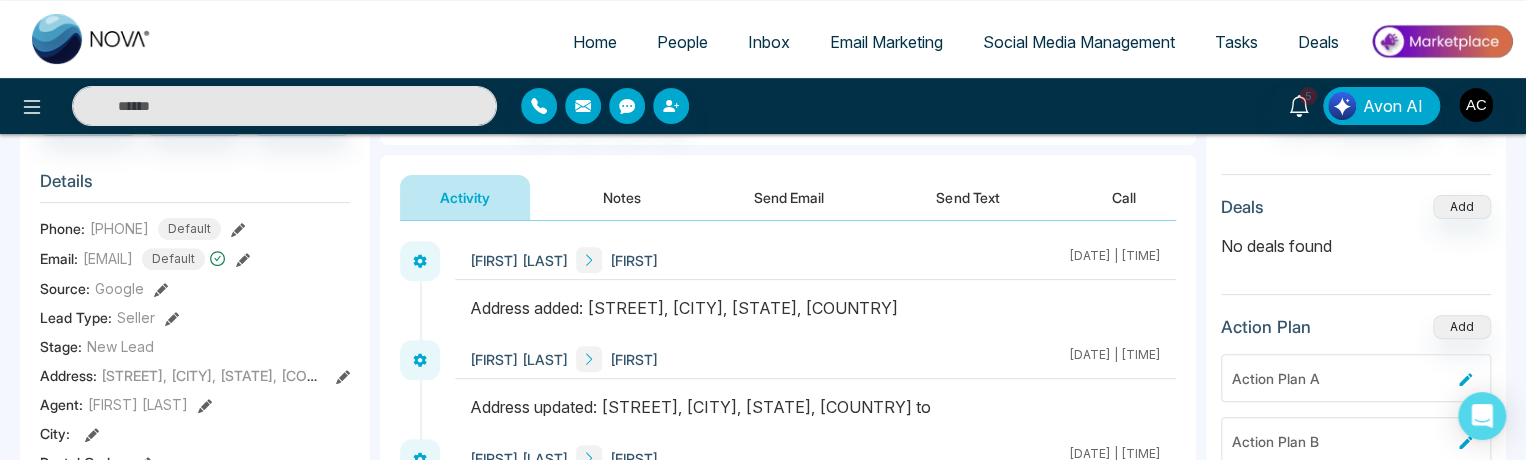click 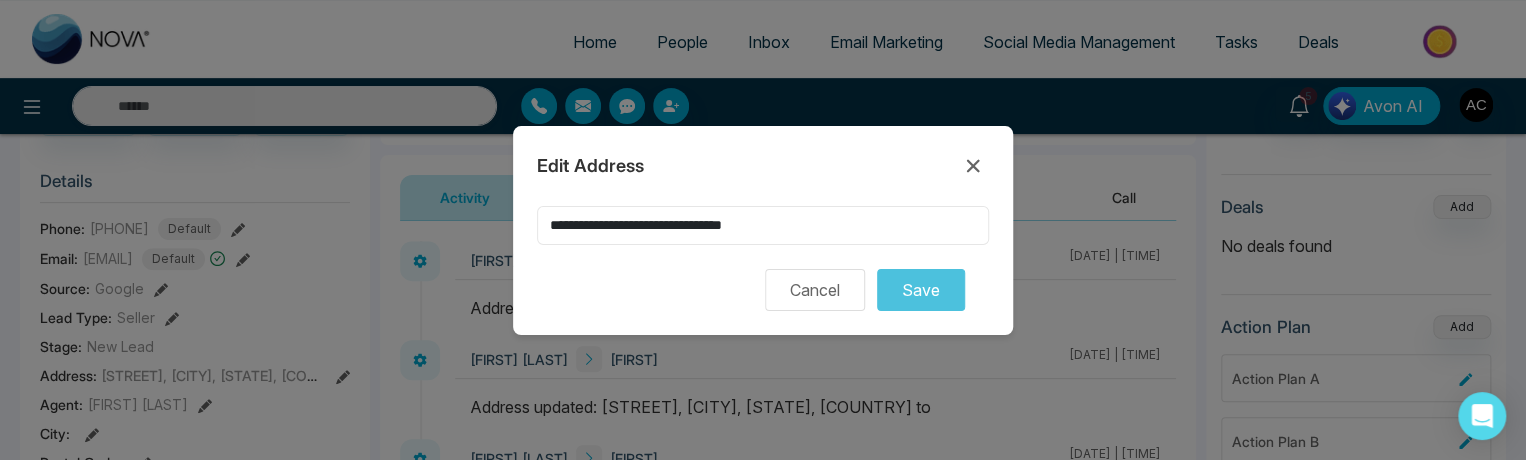 click on "**********" at bounding box center (763, 225) 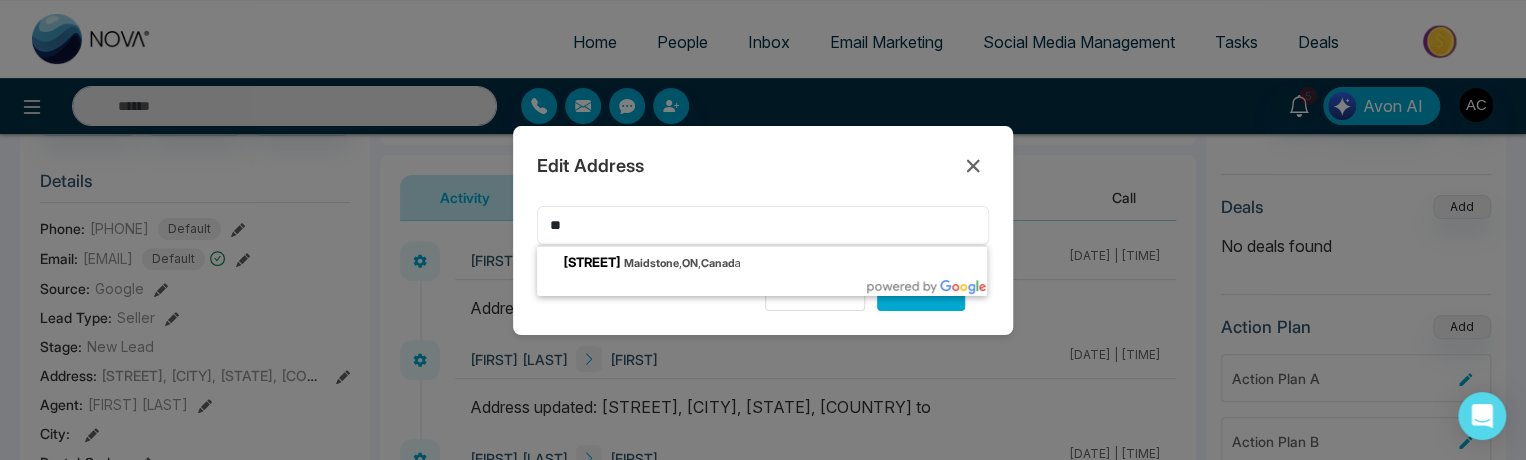 type on "*" 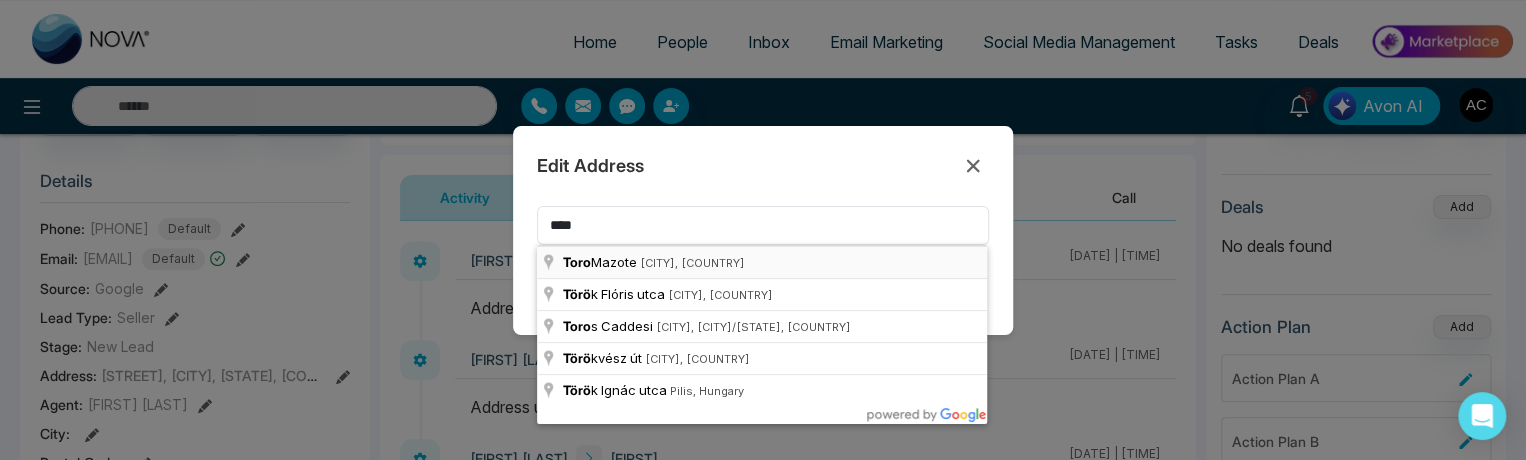 type on "**********" 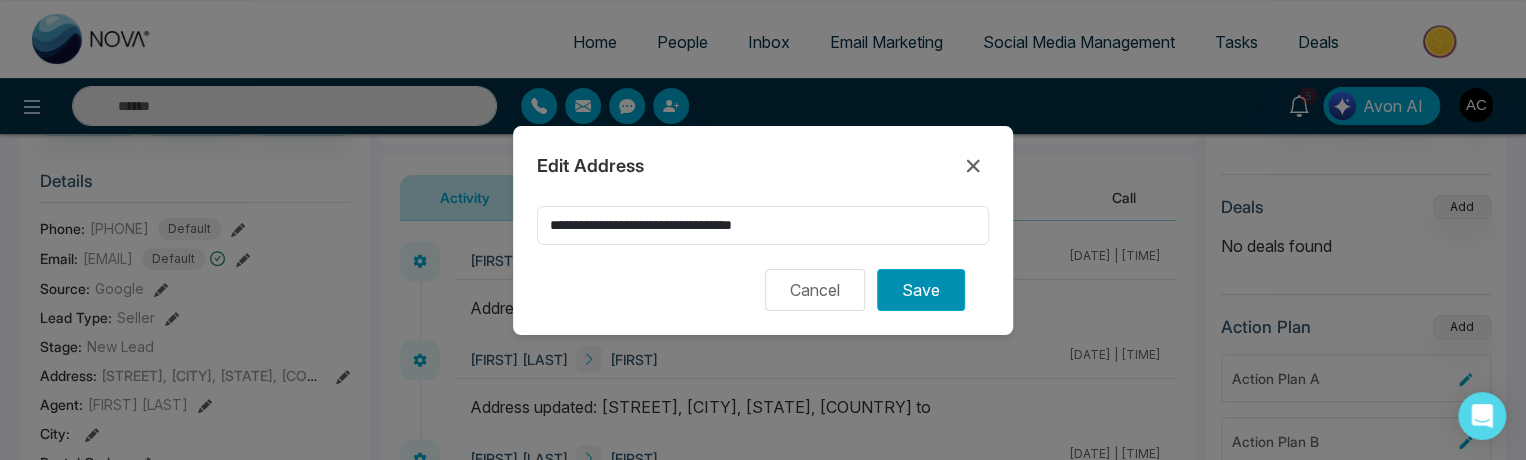 click on "Save" at bounding box center [921, 290] 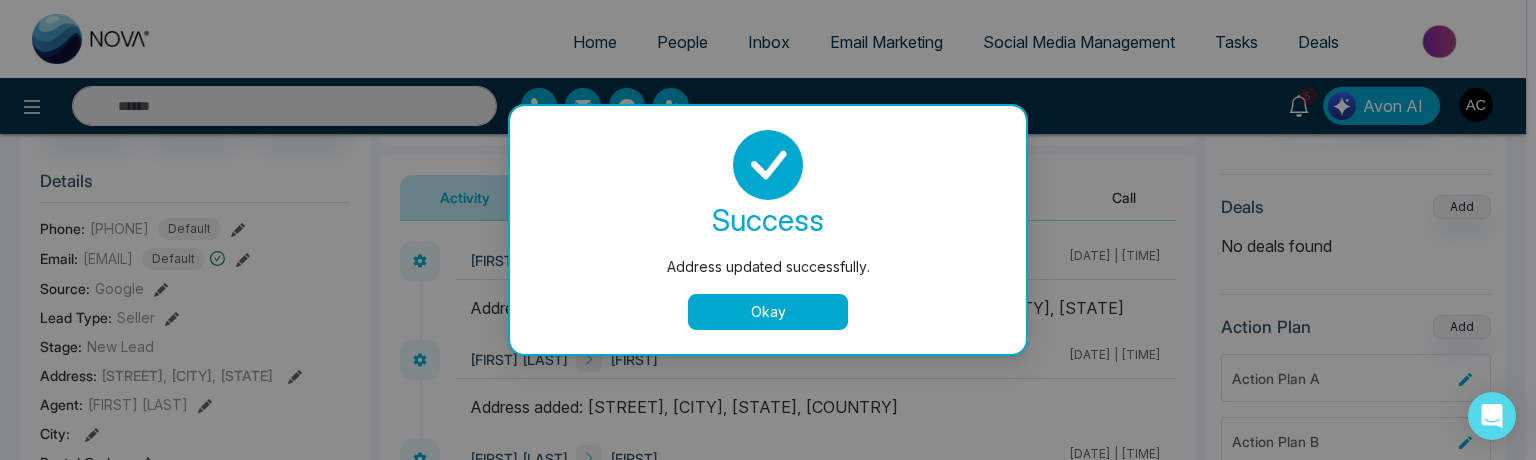 click on "Okay" at bounding box center (768, 312) 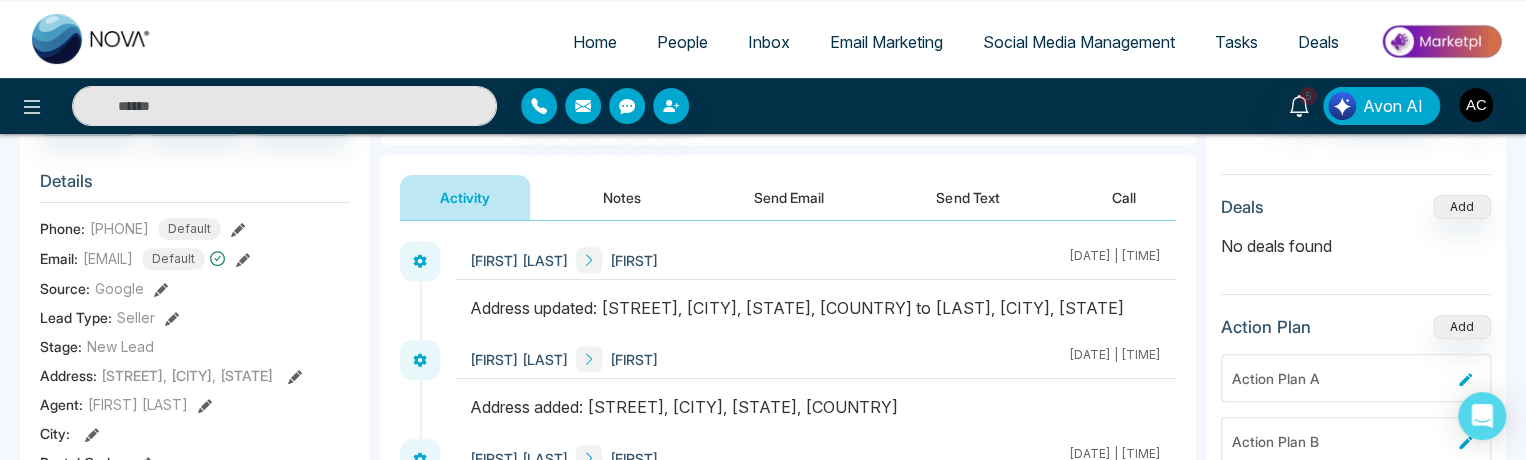 click on "Toro Mazote, Estación Central, Chile" at bounding box center [187, 375] 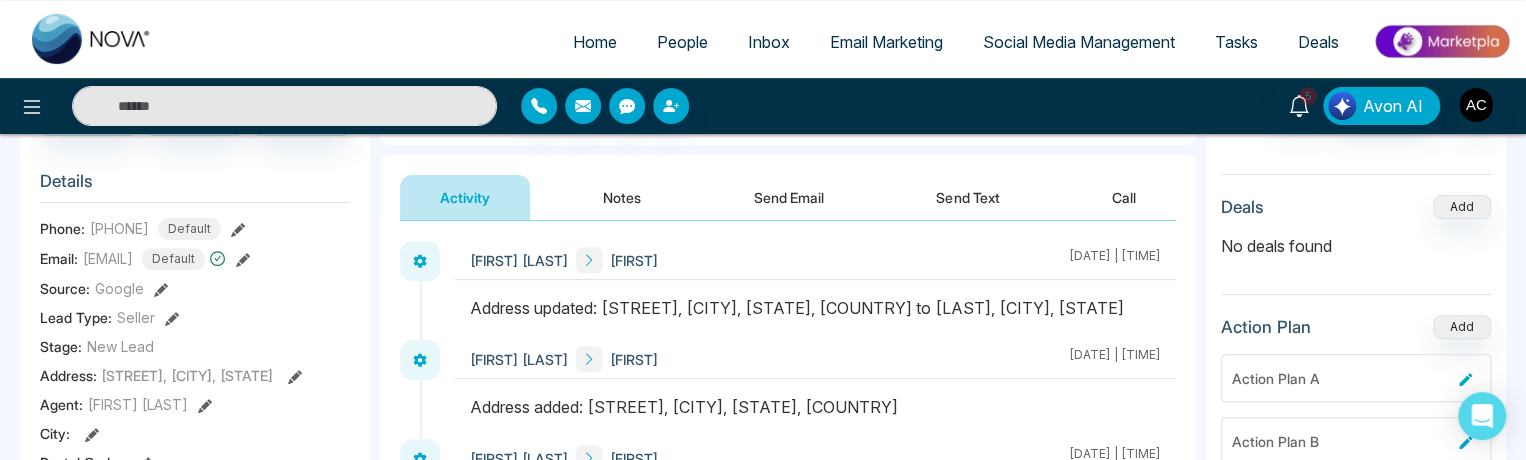 click on "Toro Mazote, Estación Central, Chile" at bounding box center [187, 375] 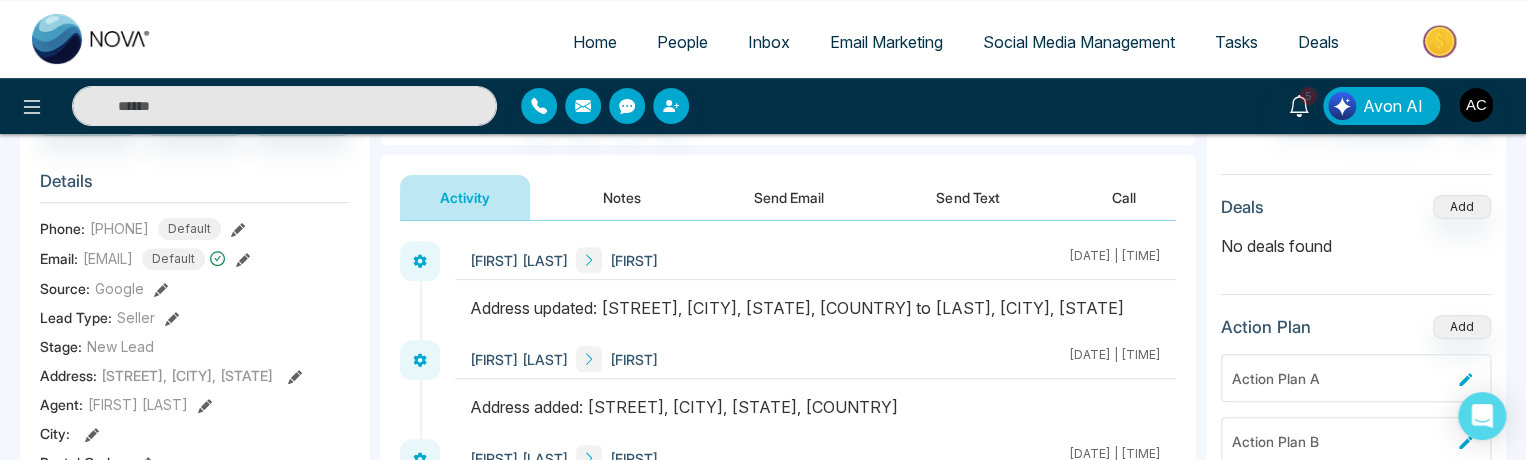 click on "Toro Mazote, Estación Central, Chile" at bounding box center [187, 375] 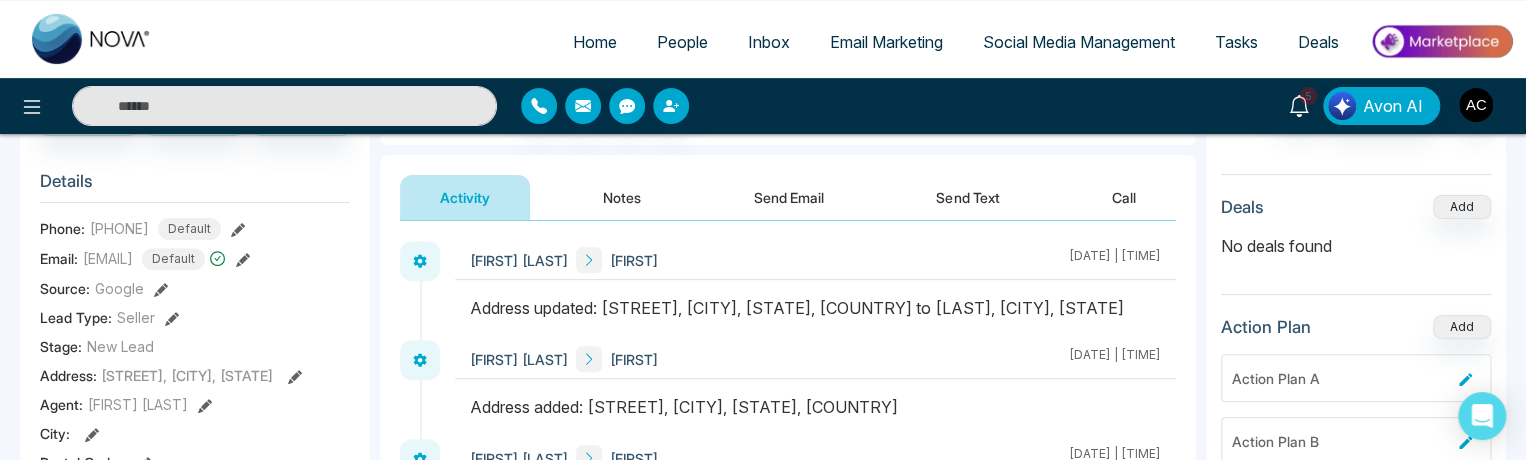 click on "Toro Mazote, Estación Central, Chile" at bounding box center (187, 375) 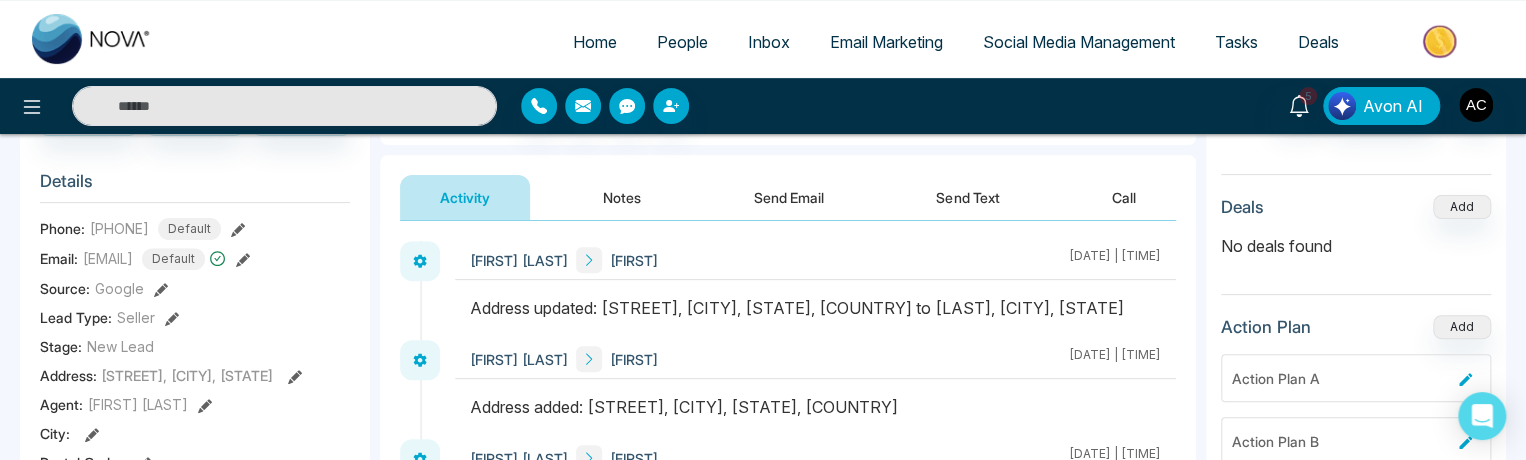 click on "Toro Mazote, Estación Central, Chile" at bounding box center (187, 375) 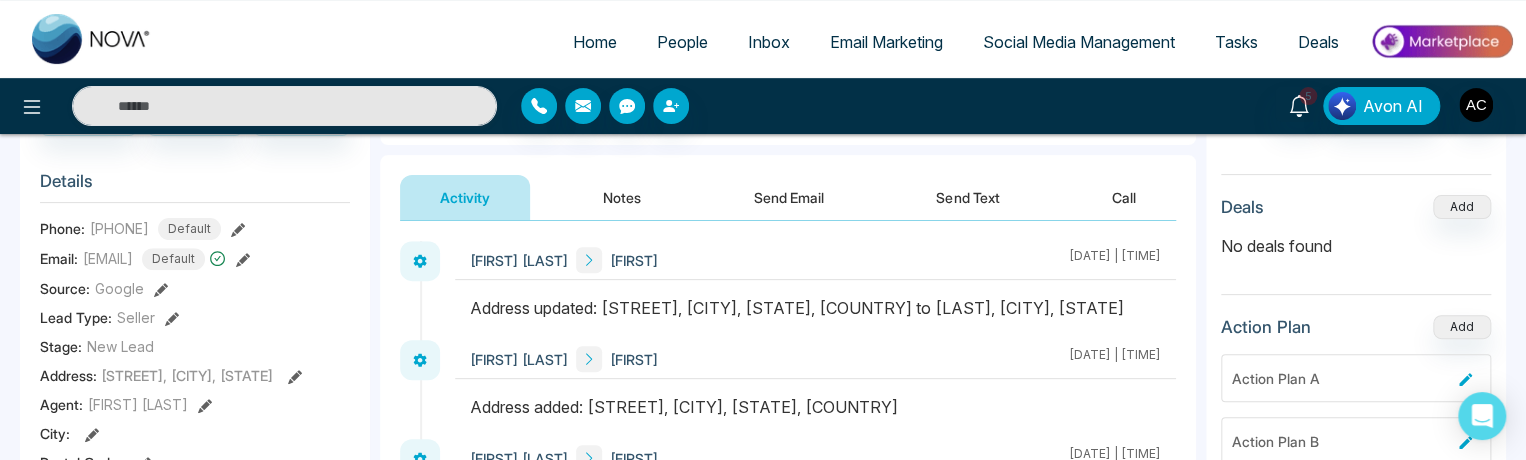 click on "Toro Mazote, Estación Central, Chile" at bounding box center (187, 375) 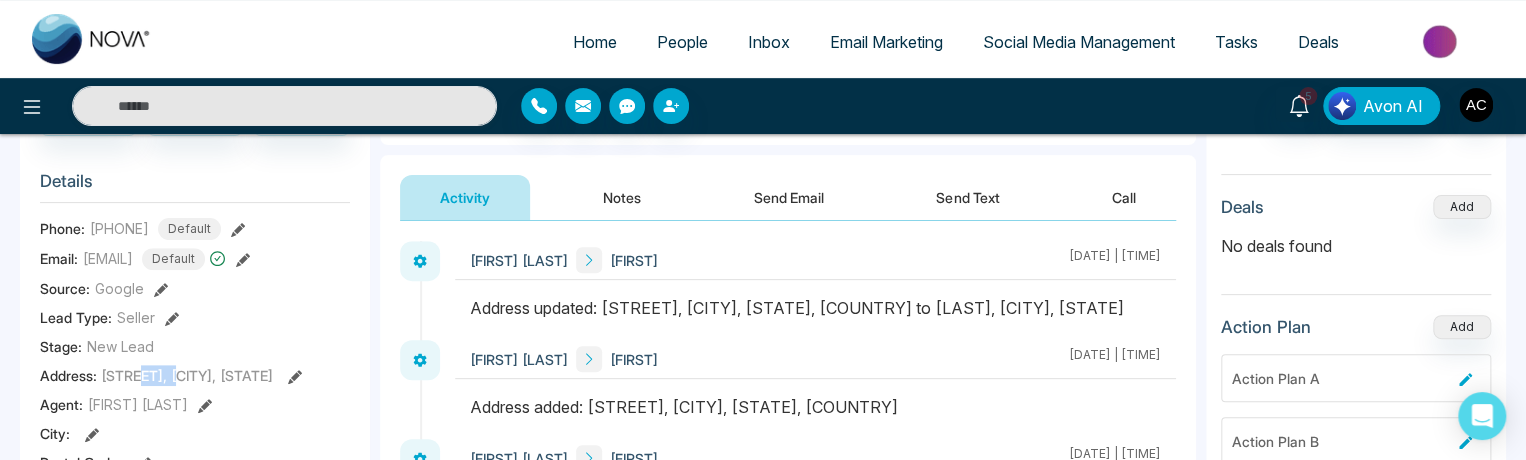click on "Toro Mazote, Estación Central, Chile" at bounding box center [187, 375] 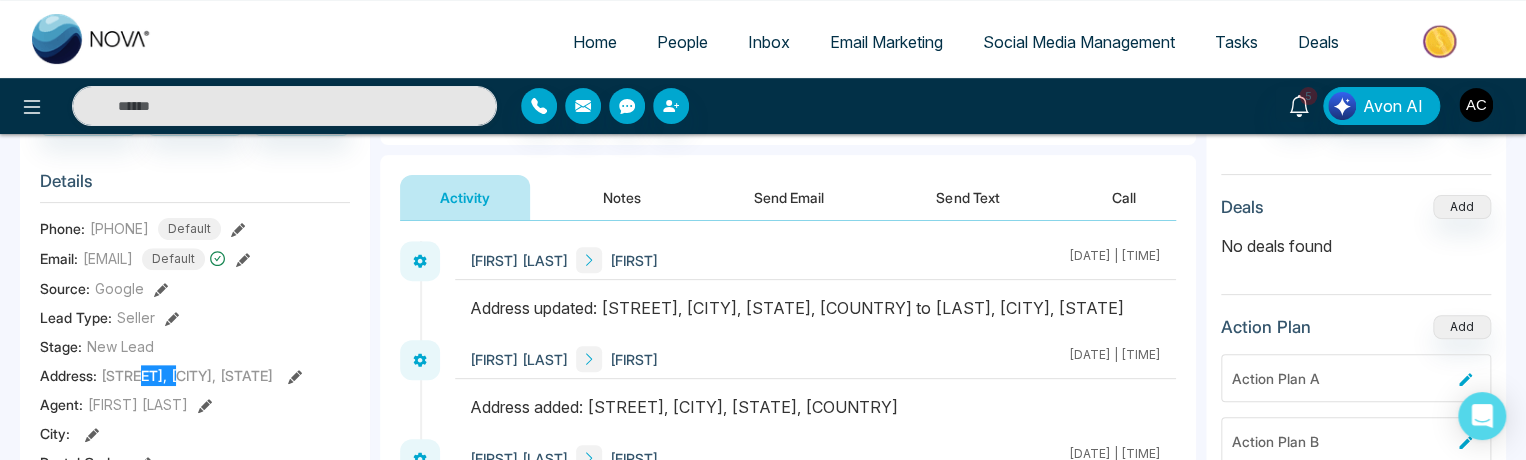 scroll, scrollTop: 0, scrollLeft: 8, axis: horizontal 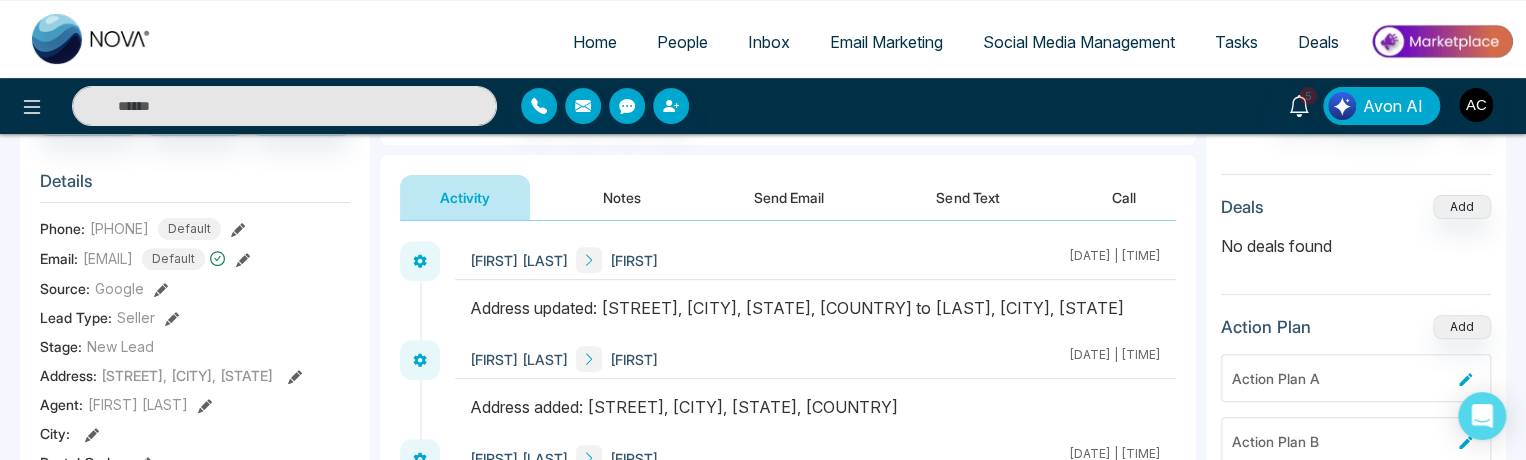 click on "Details Phone: +917855673489 Default Email: adish+647@mmnovatech.com Default Source: Google Lead Type: Seller Stage: New Lead Address:   Toro Mazote, Estación Central, Chile   Agent: Adish Chaudhari City : Postal Code : Avg Property Price : Buy Area : Home Type : Start Date : Last Contact Date : Province : Timeframe : Urgency :" at bounding box center [195, 434] 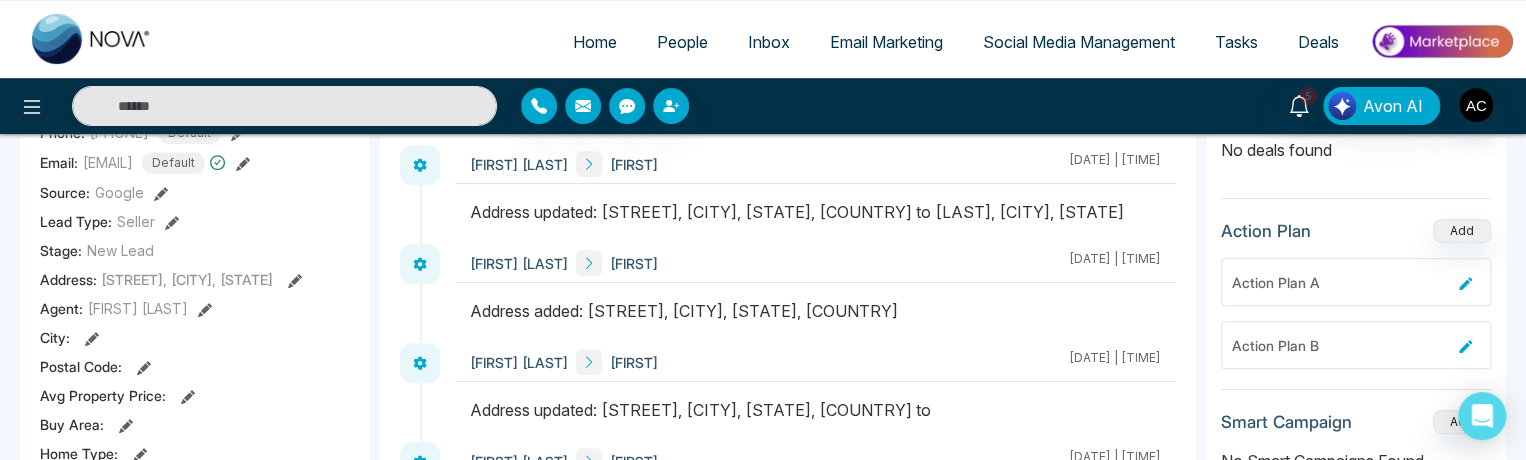 scroll, scrollTop: 342, scrollLeft: 0, axis: vertical 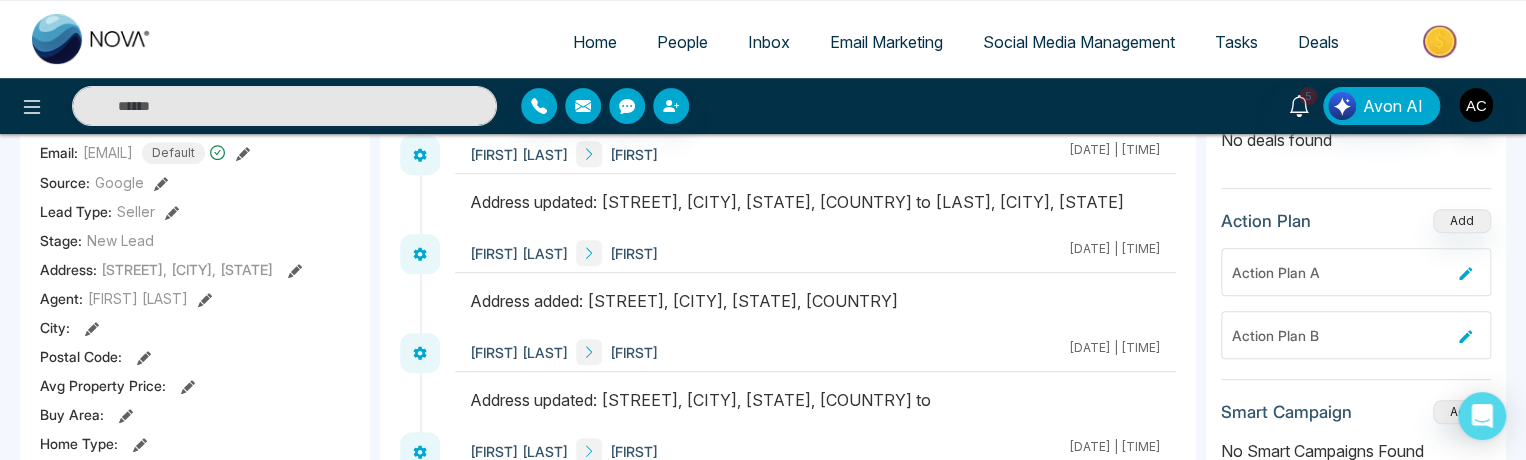 click on "Address added: [STREET], [CITY], [STATE], [COUNTRY]" at bounding box center (815, 301) 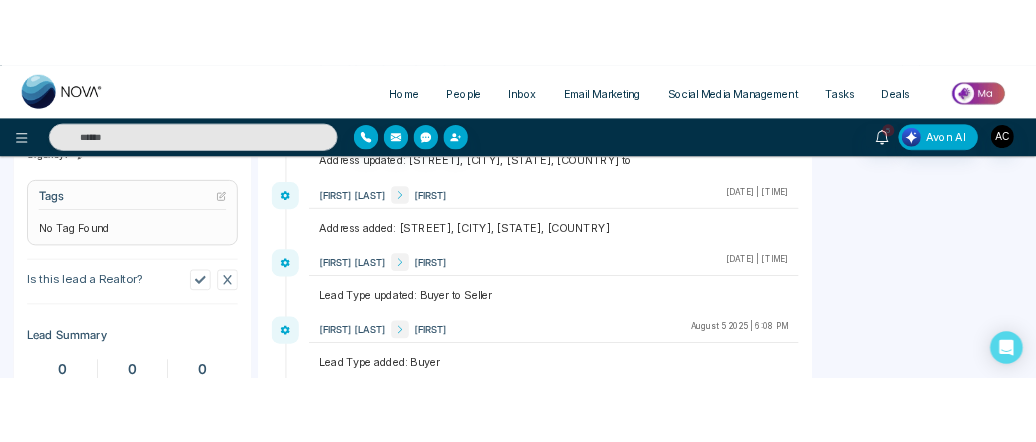scroll, scrollTop: 802, scrollLeft: 0, axis: vertical 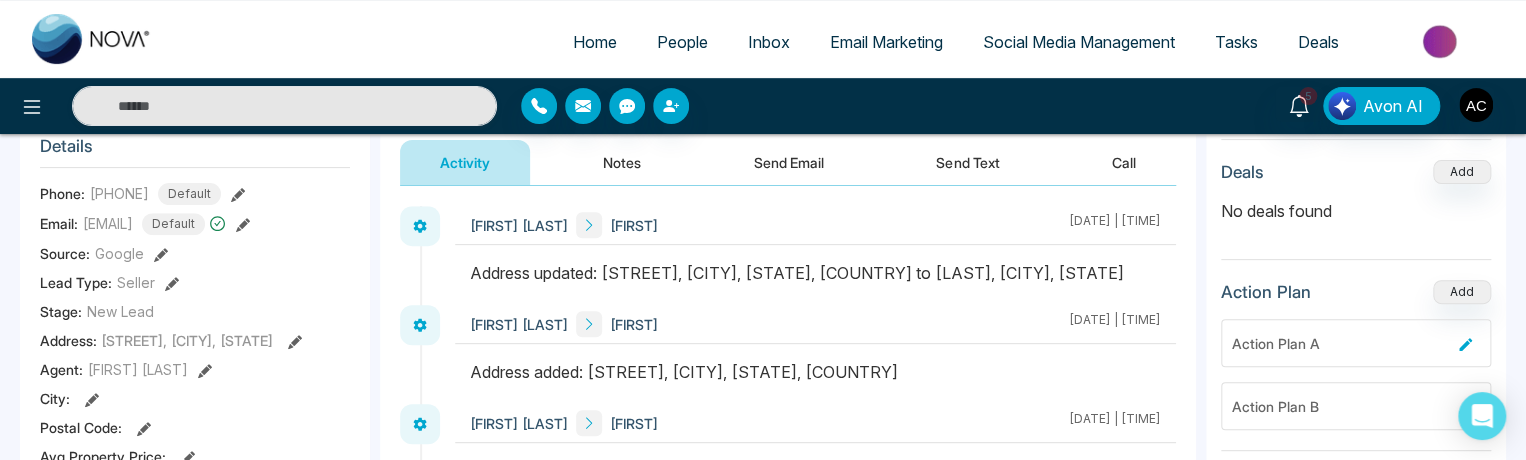 click 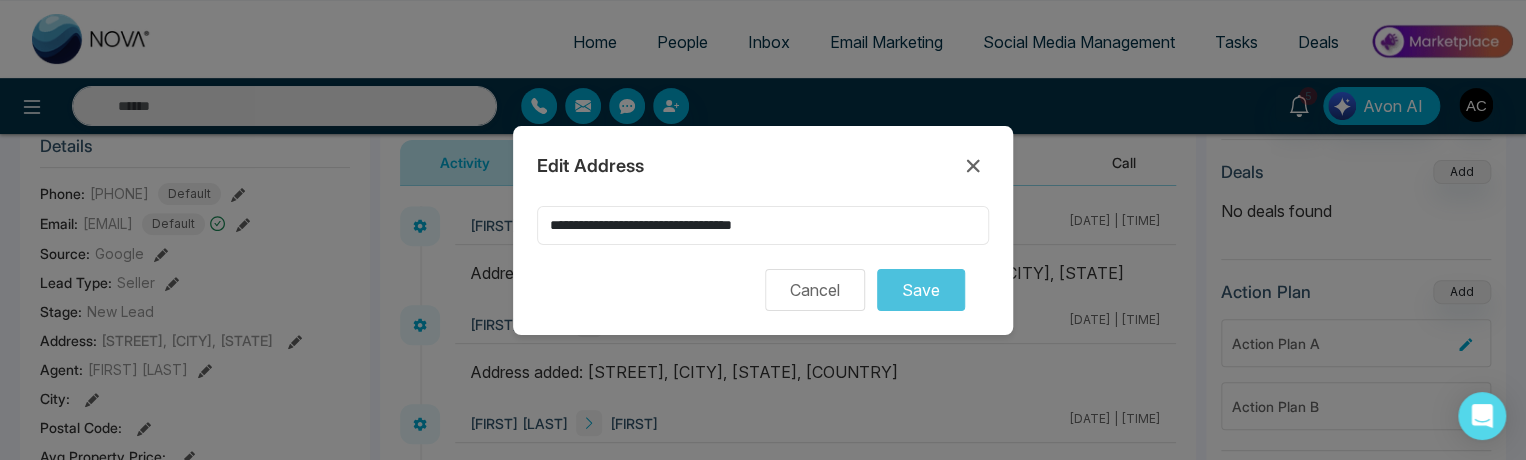 drag, startPoint x: 876, startPoint y: 230, endPoint x: 457, endPoint y: 246, distance: 419.3054 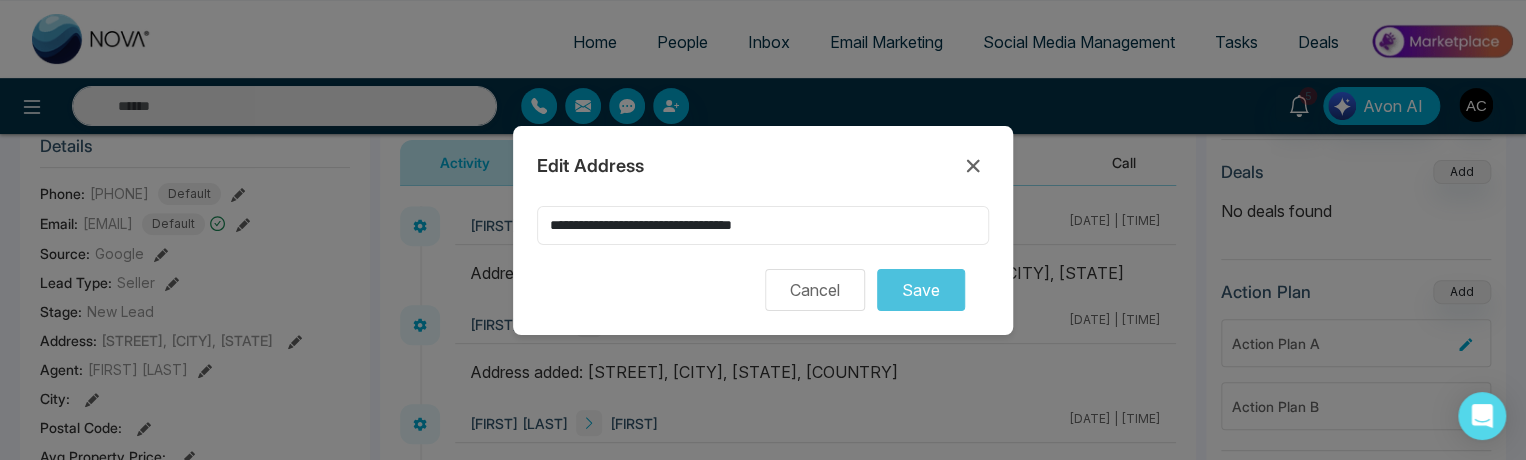 click on "**********" at bounding box center (763, 230) 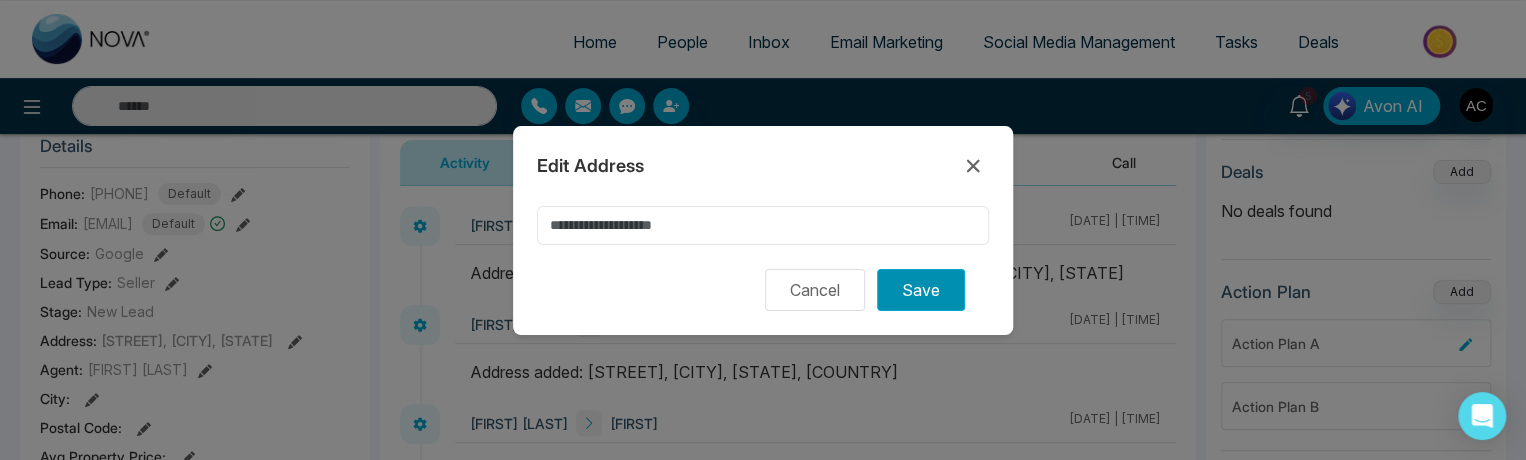 type 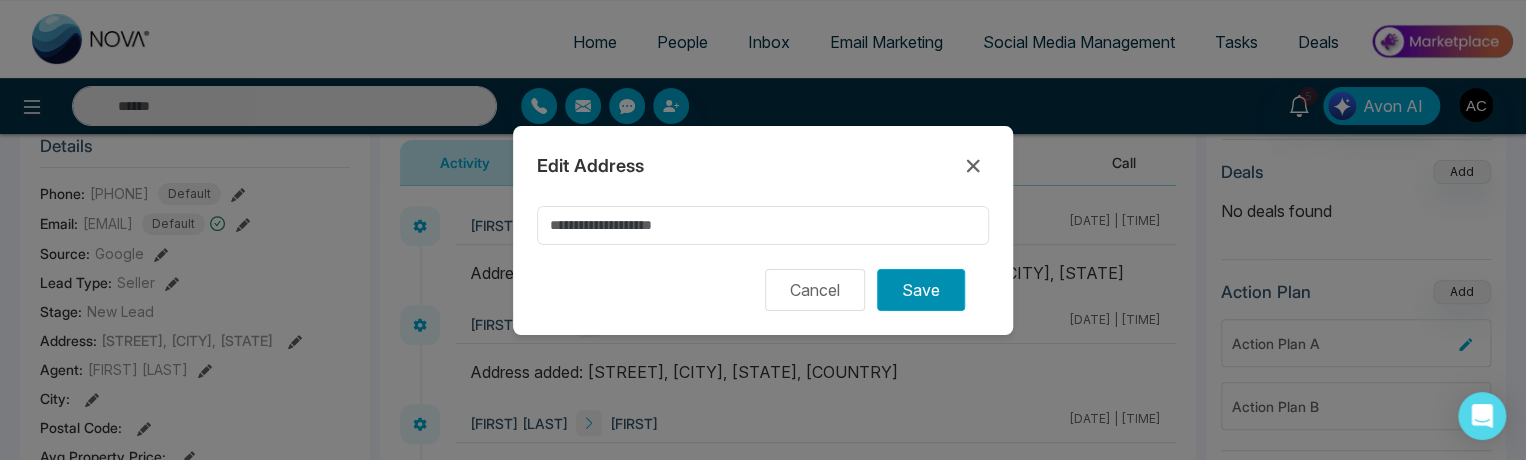 click on "Save" at bounding box center (921, 290) 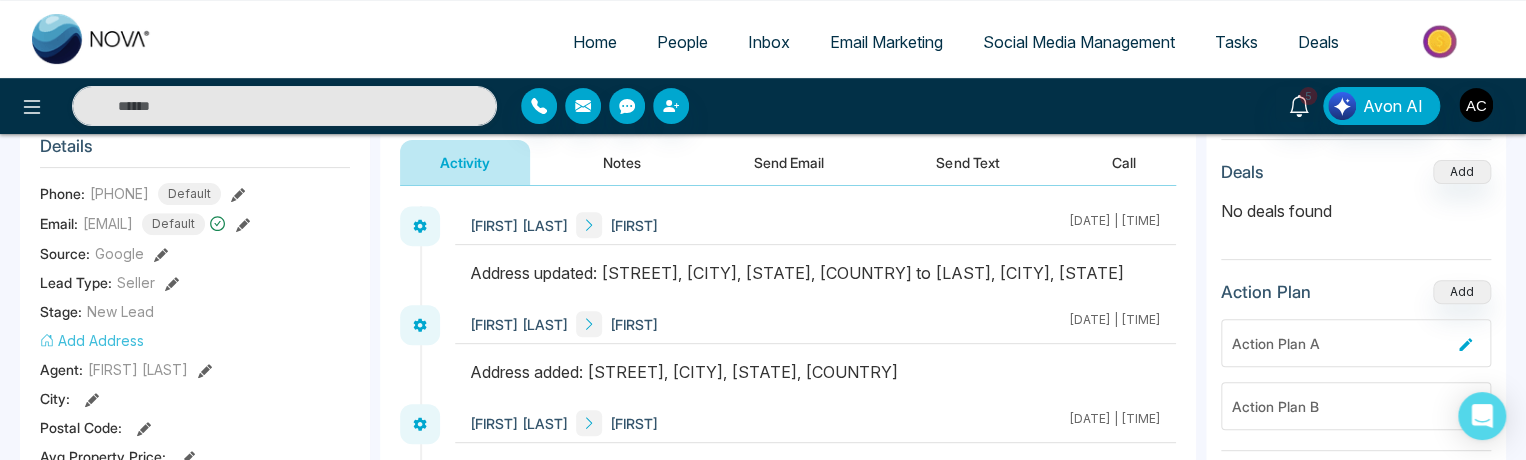 click at bounding box center [815, 283] 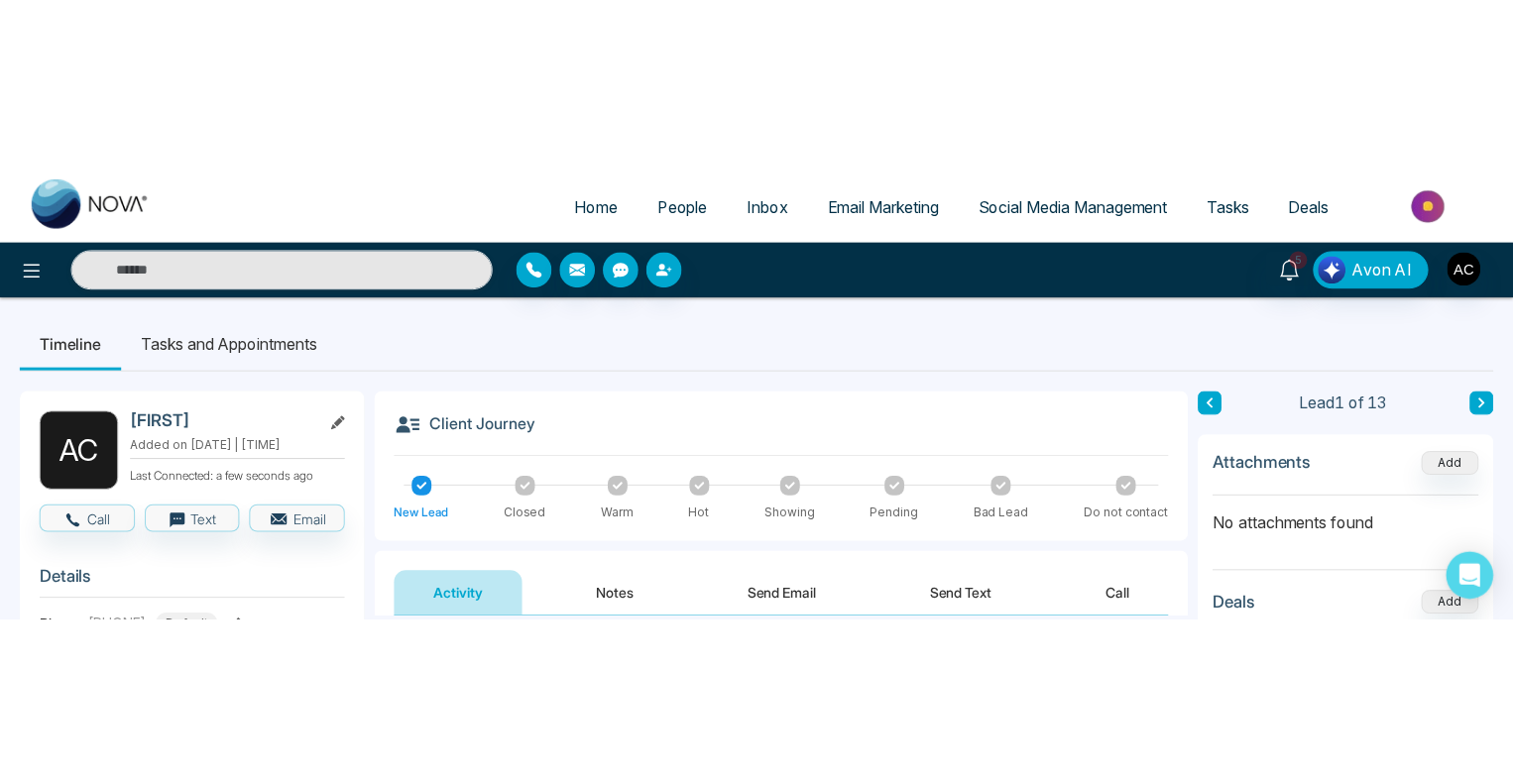 scroll, scrollTop: 0, scrollLeft: 0, axis: both 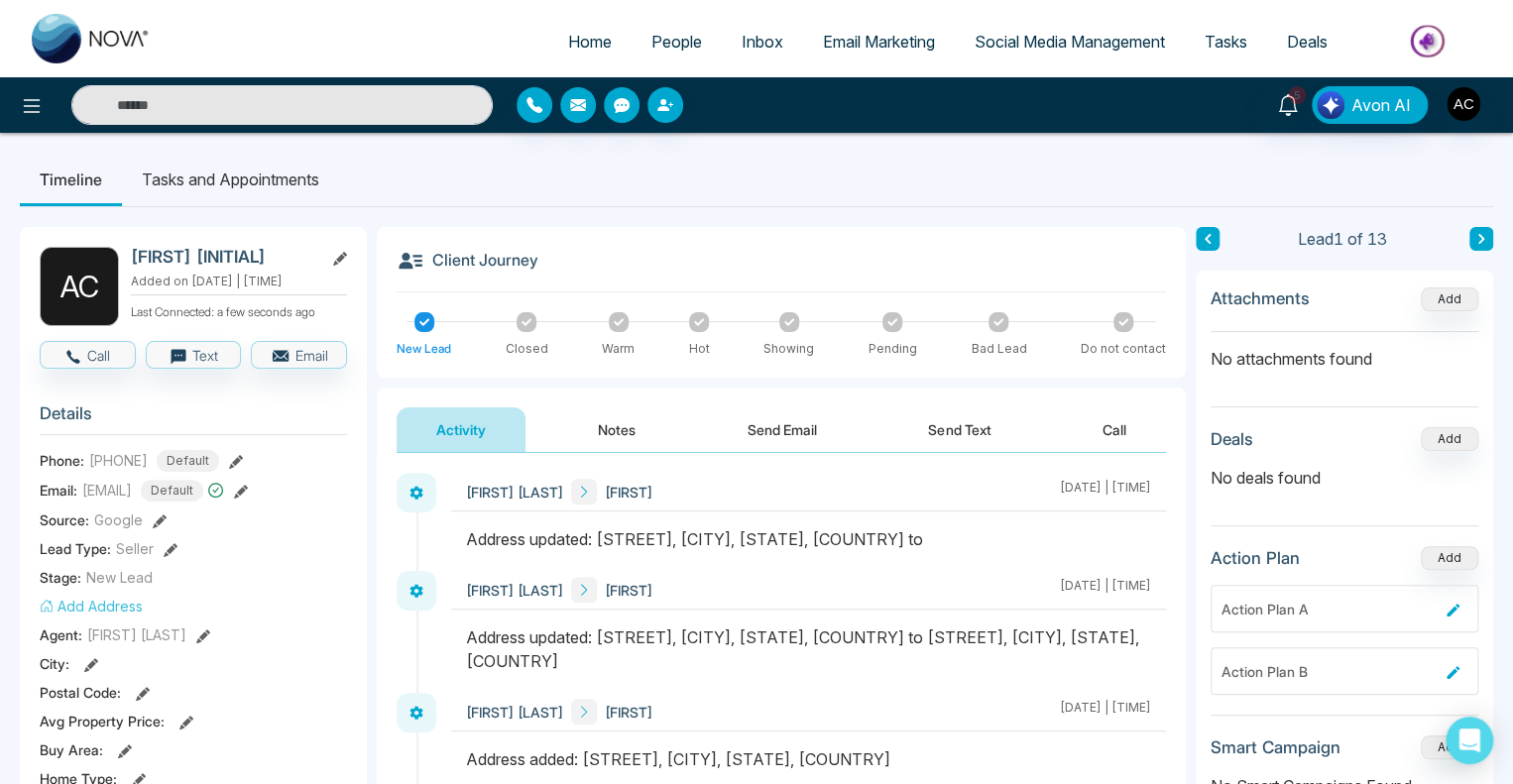 click on "People" at bounding box center (676, 42) 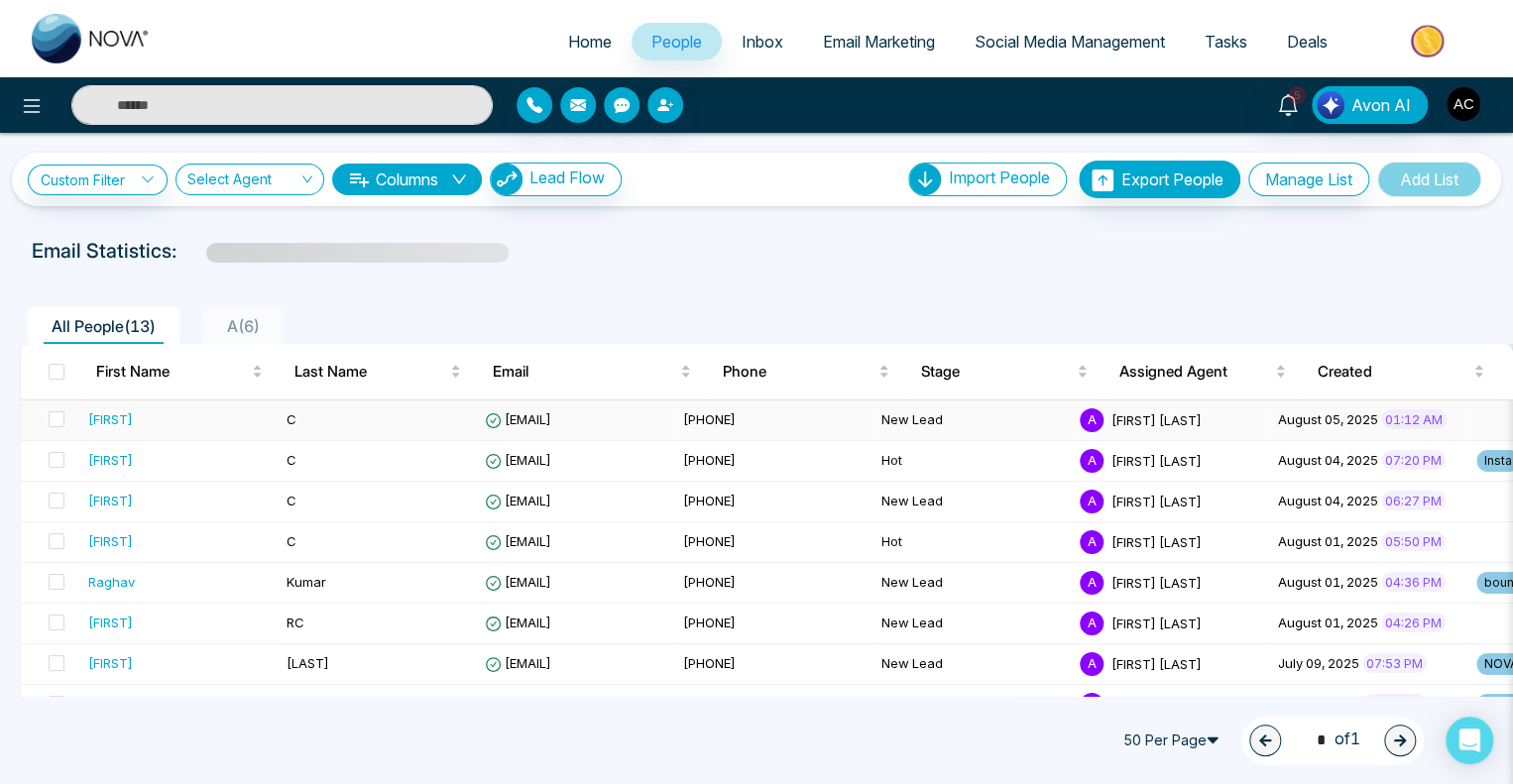 click on "C" at bounding box center [378, 420] 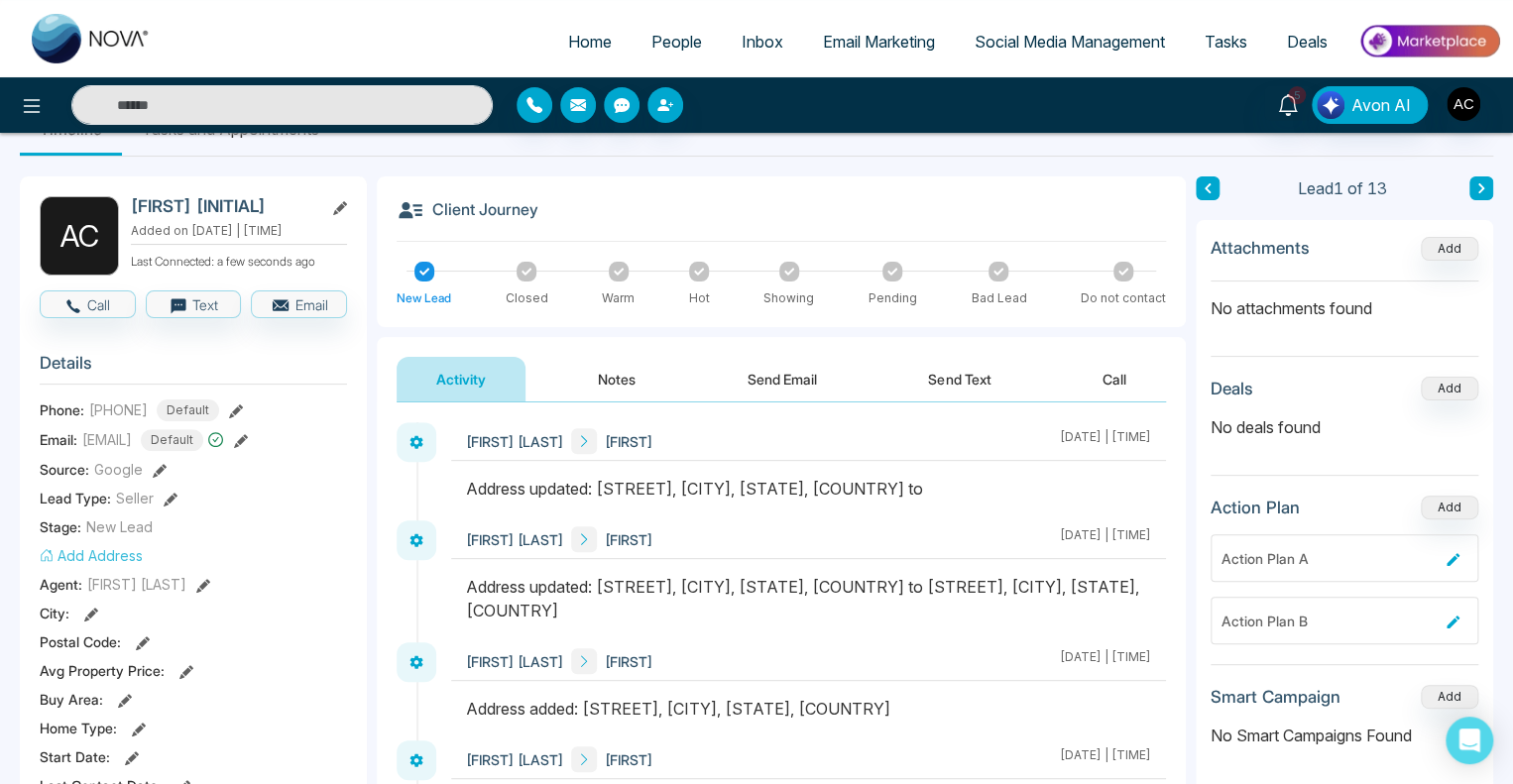 scroll, scrollTop: 52, scrollLeft: 0, axis: vertical 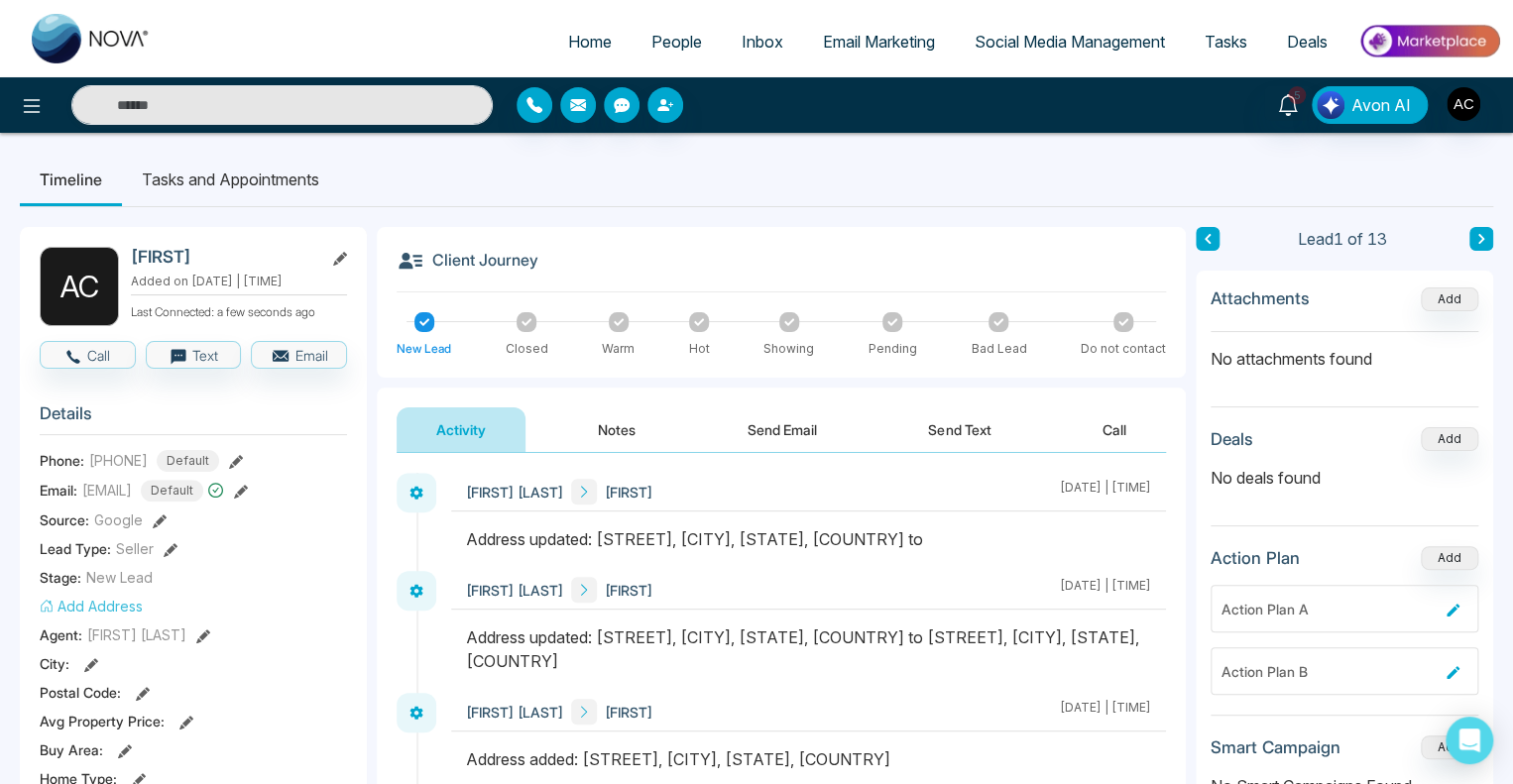 click on "Add Address" at bounding box center [91, 606] 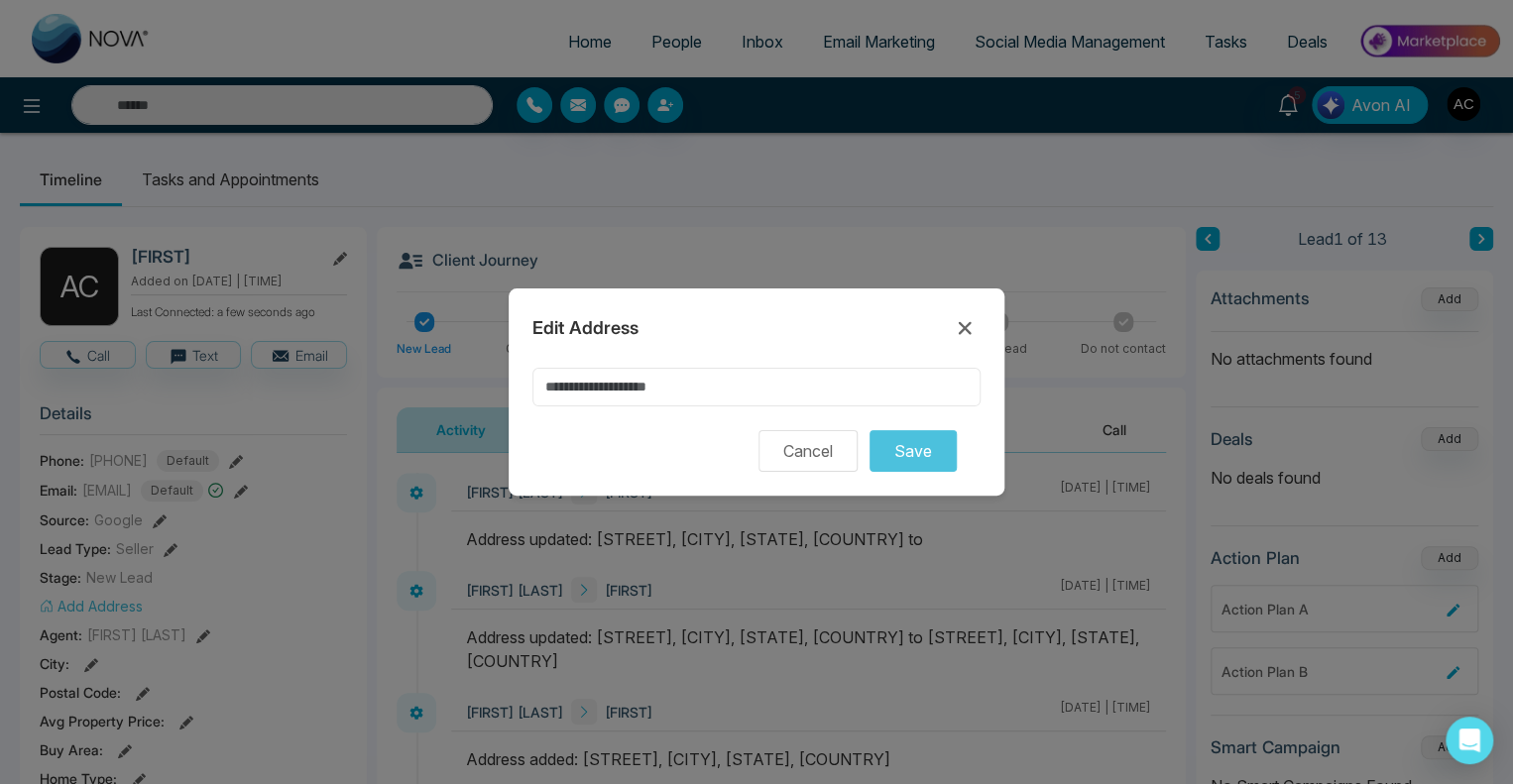 click at bounding box center [756, 387] 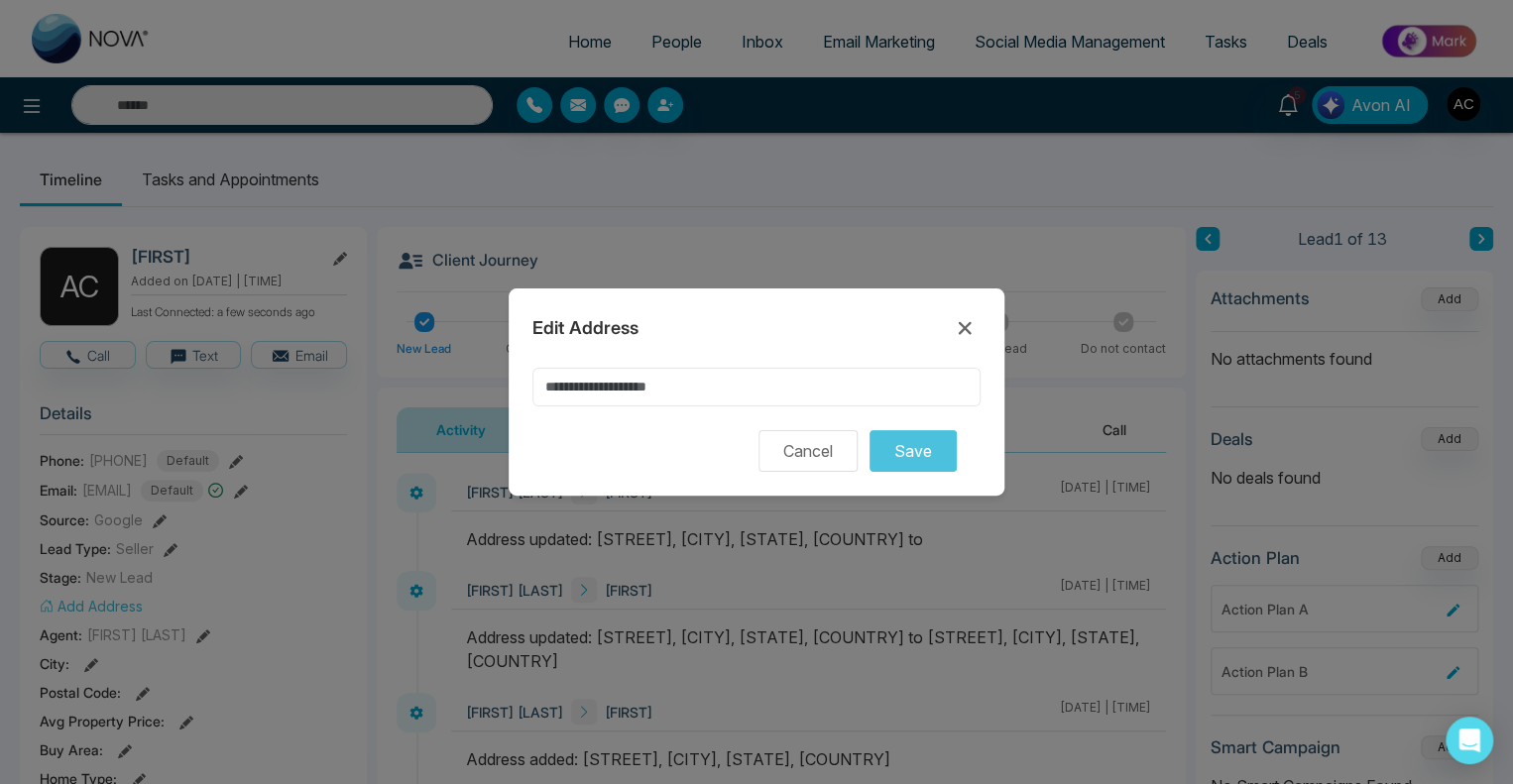 paste on "**********" 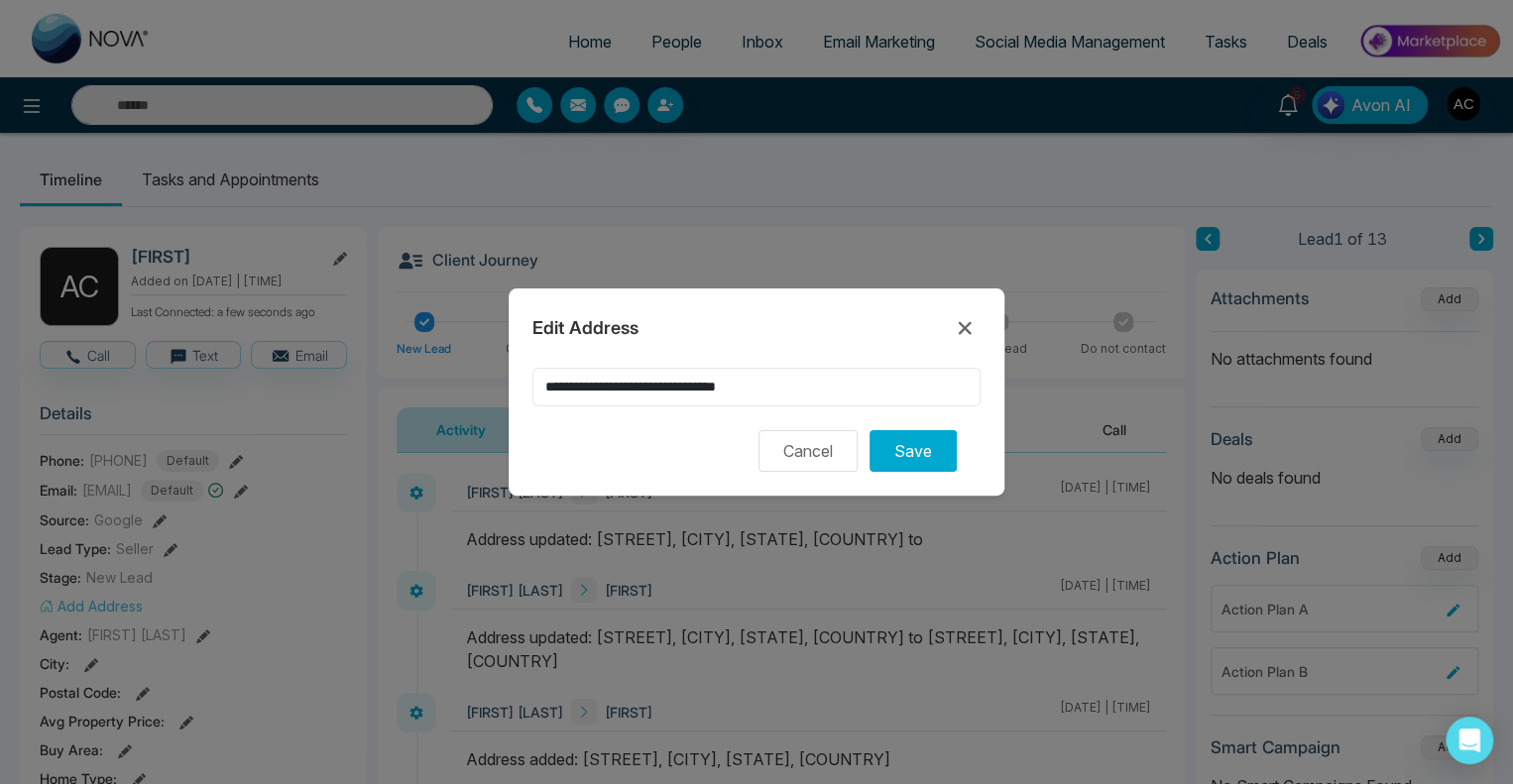 click on "**********" at bounding box center [756, 387] 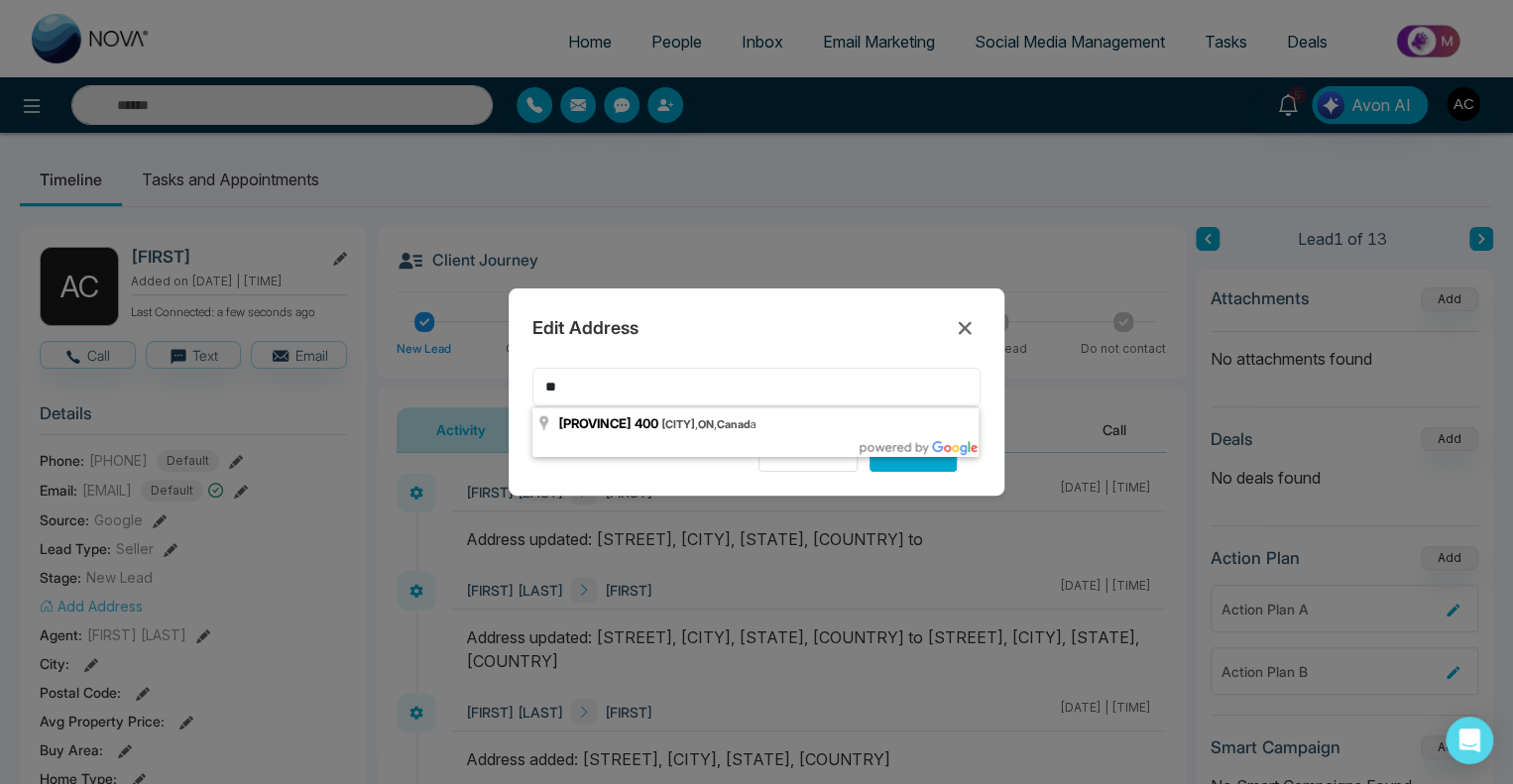 type on "*" 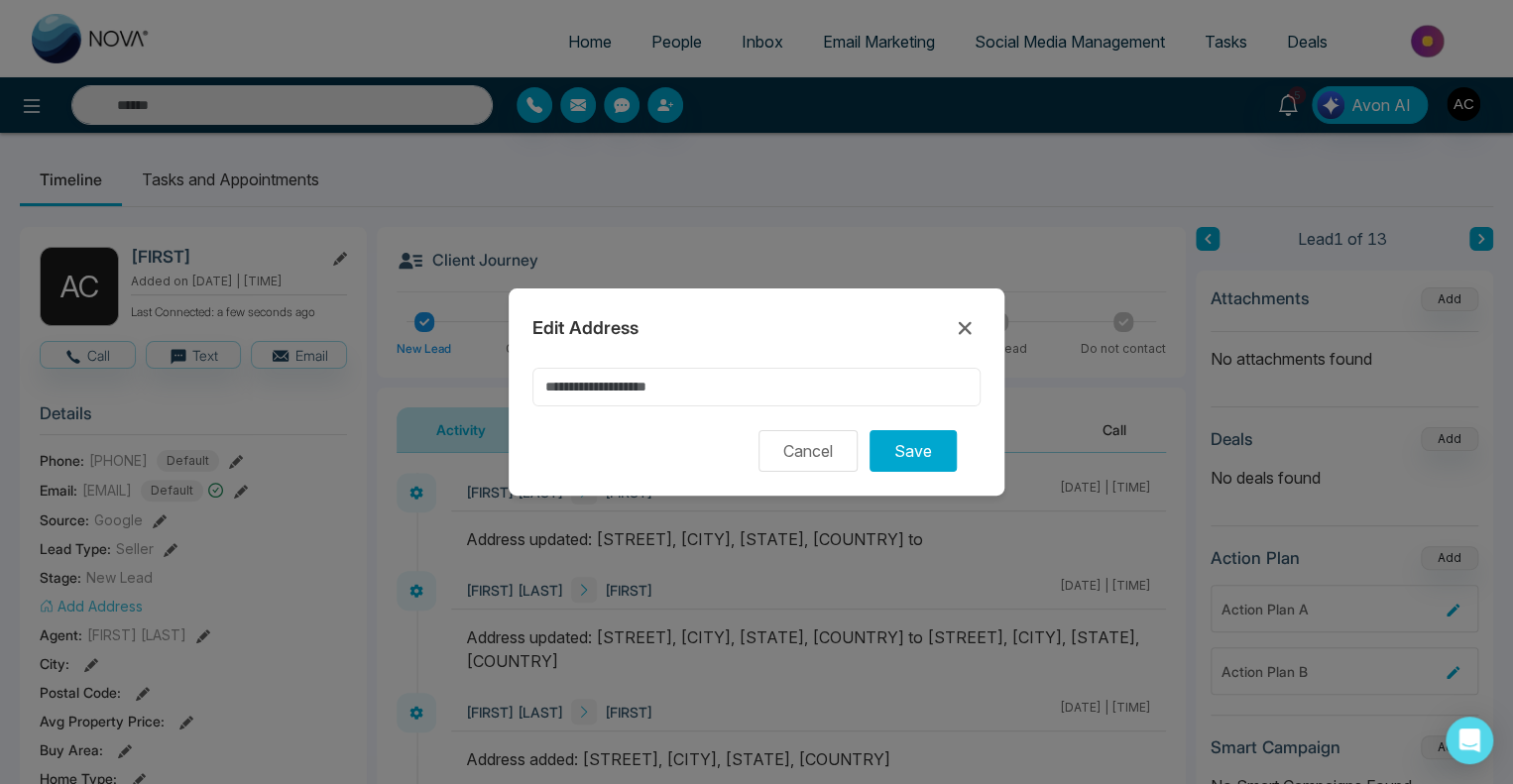 paste on "**********" 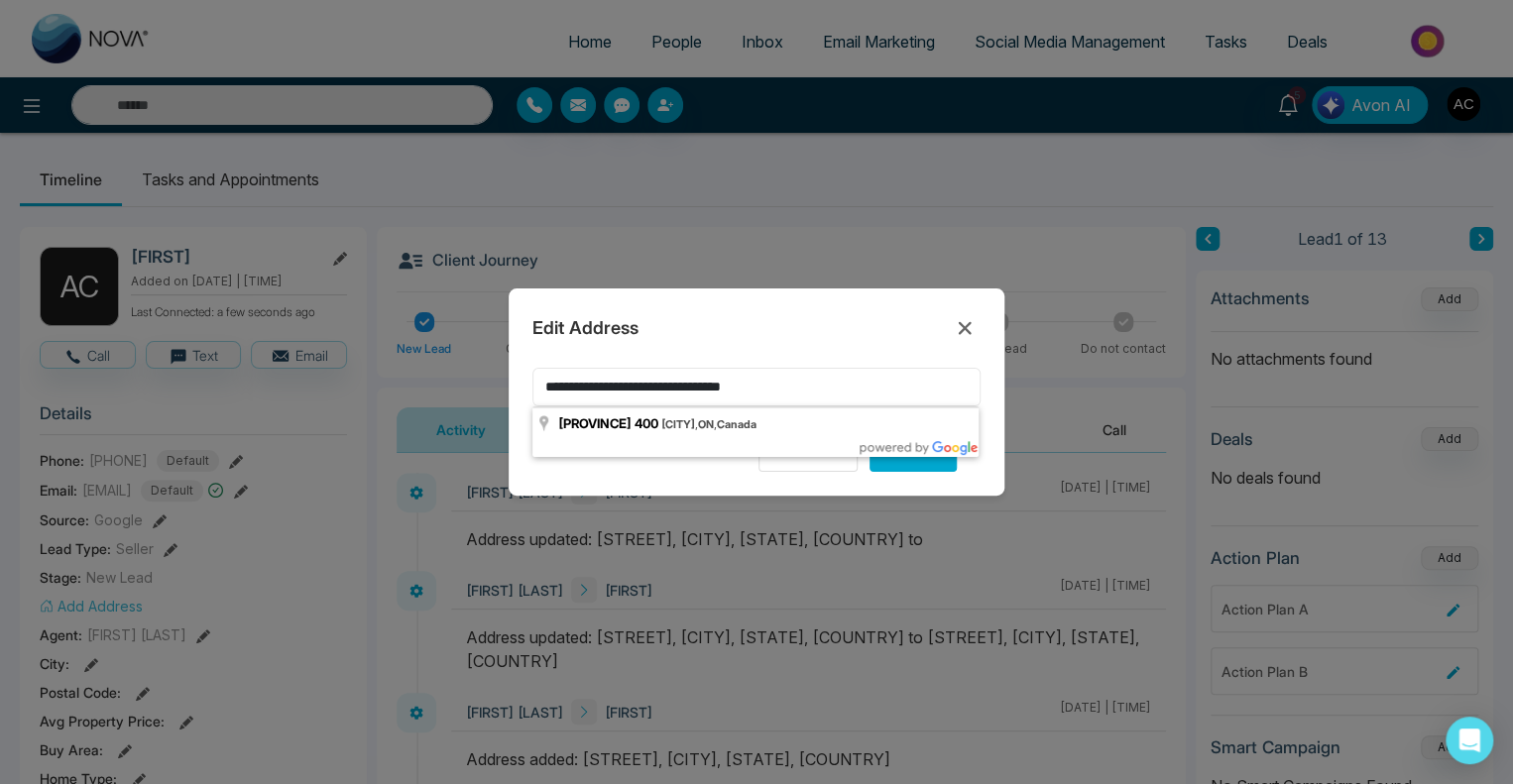 type on "**********" 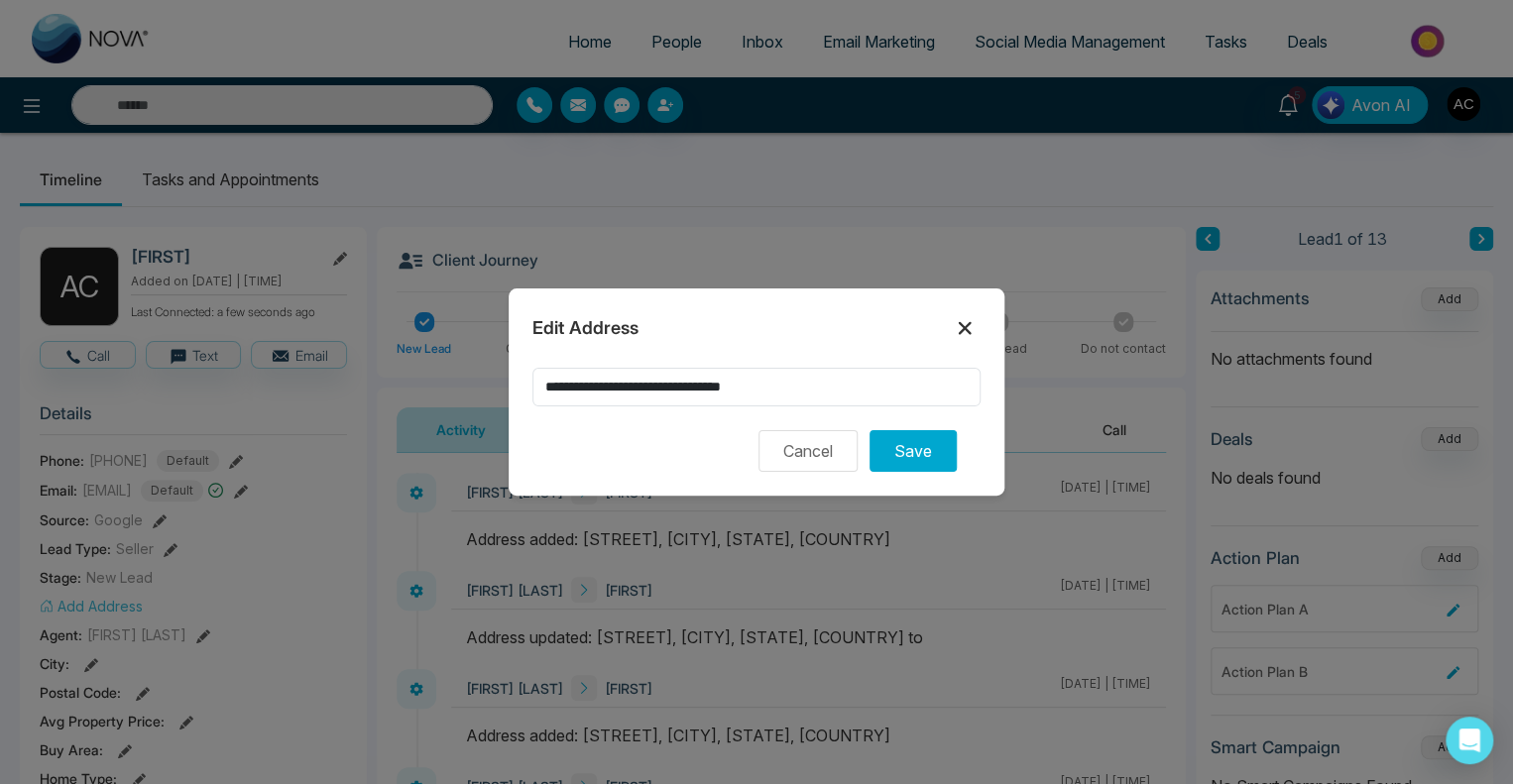 click 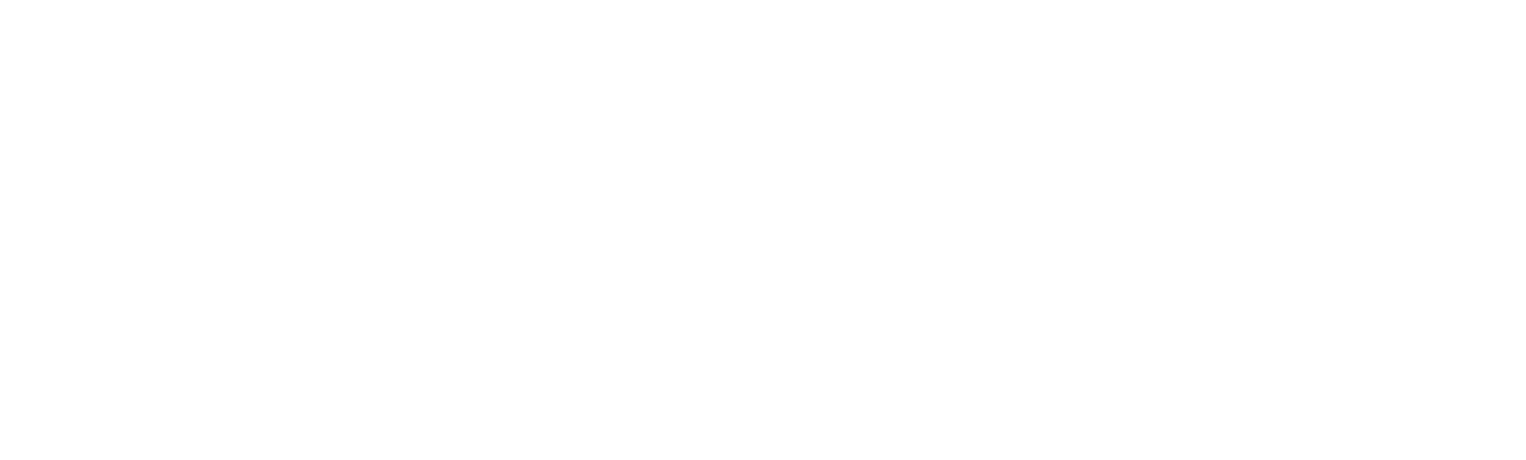 scroll, scrollTop: 0, scrollLeft: 0, axis: both 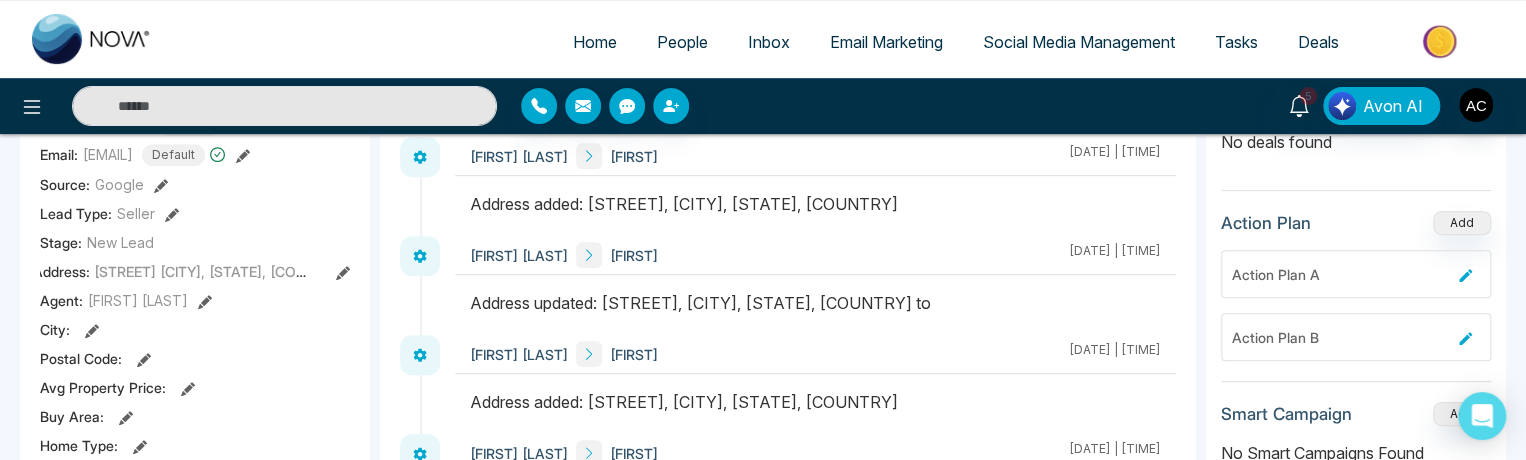 click 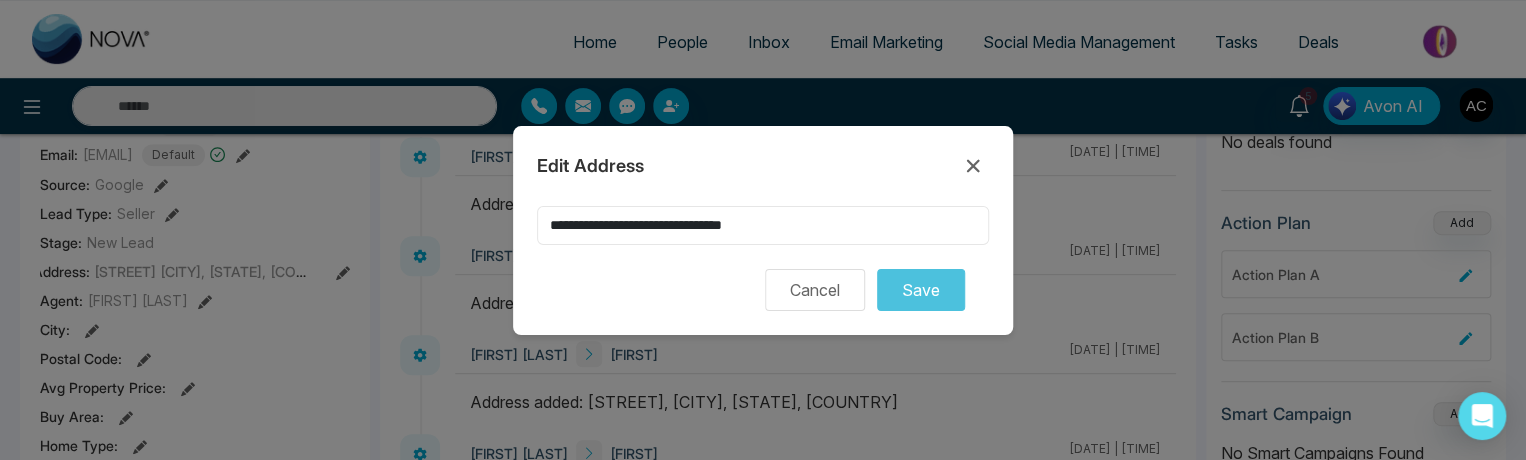 drag, startPoint x: 852, startPoint y: 226, endPoint x: 367, endPoint y: 266, distance: 486.6467 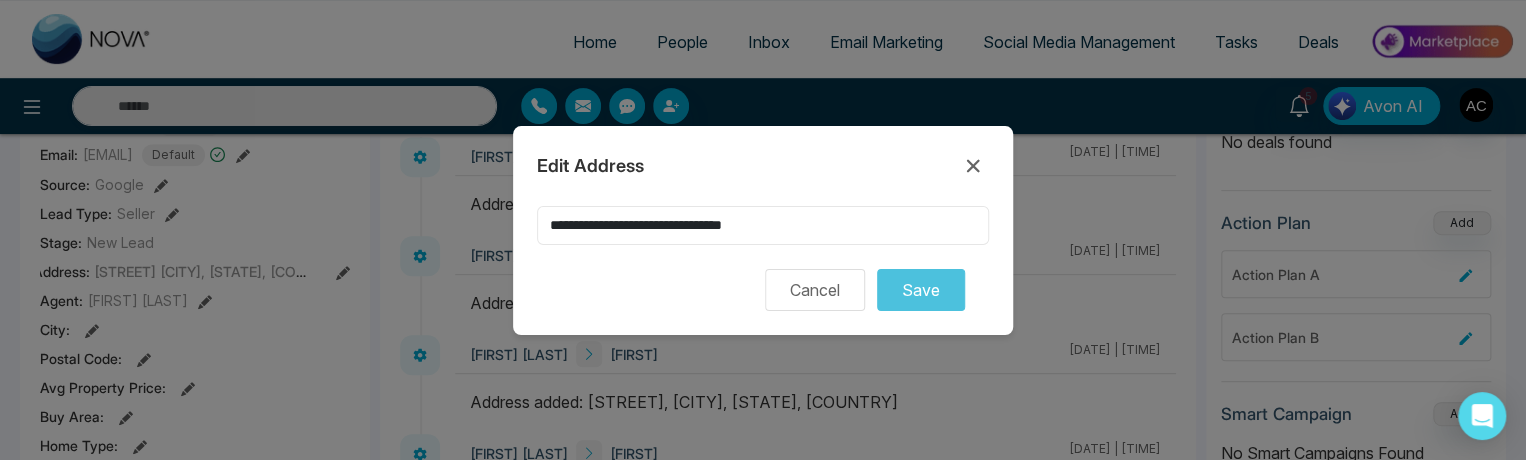 click on "**********" at bounding box center [763, 230] 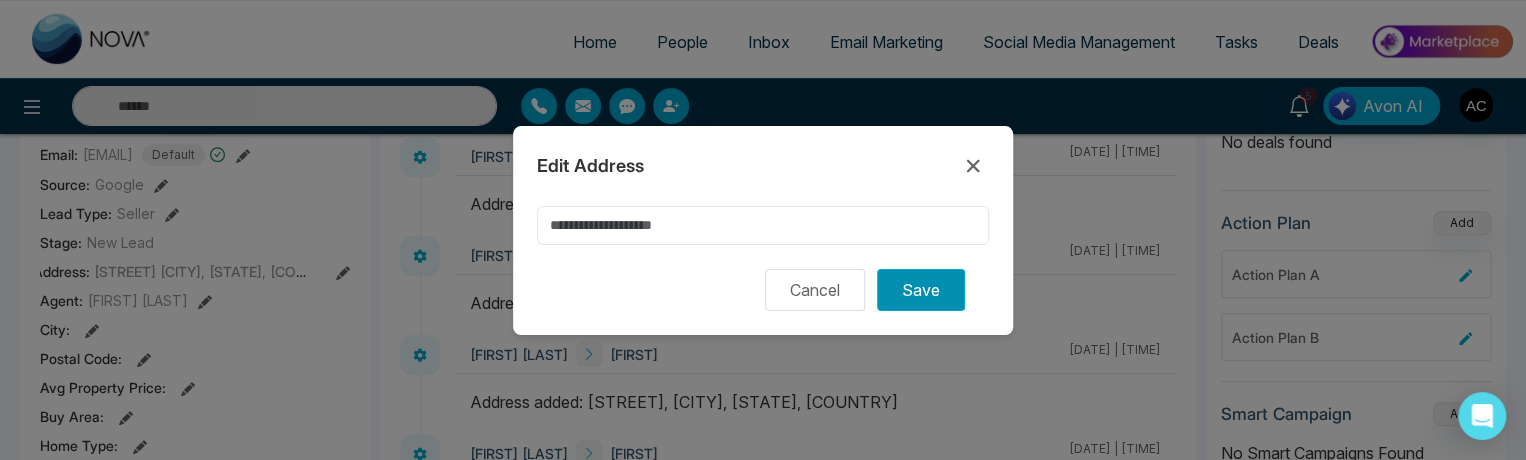type 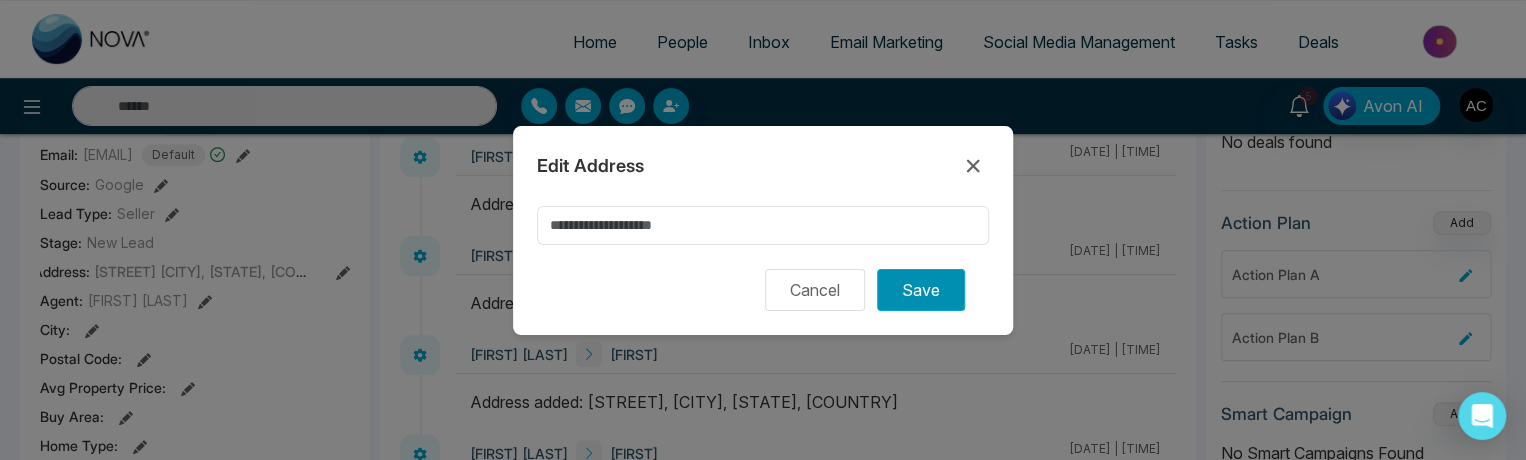 click on "Save" at bounding box center [921, 290] 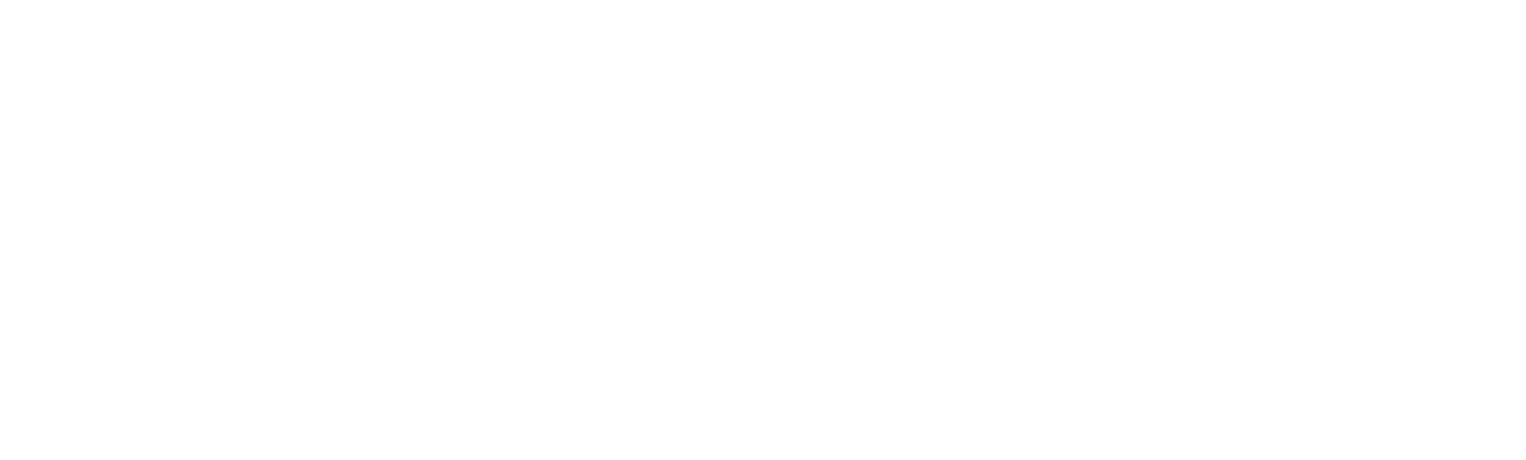 scroll, scrollTop: 0, scrollLeft: 0, axis: both 